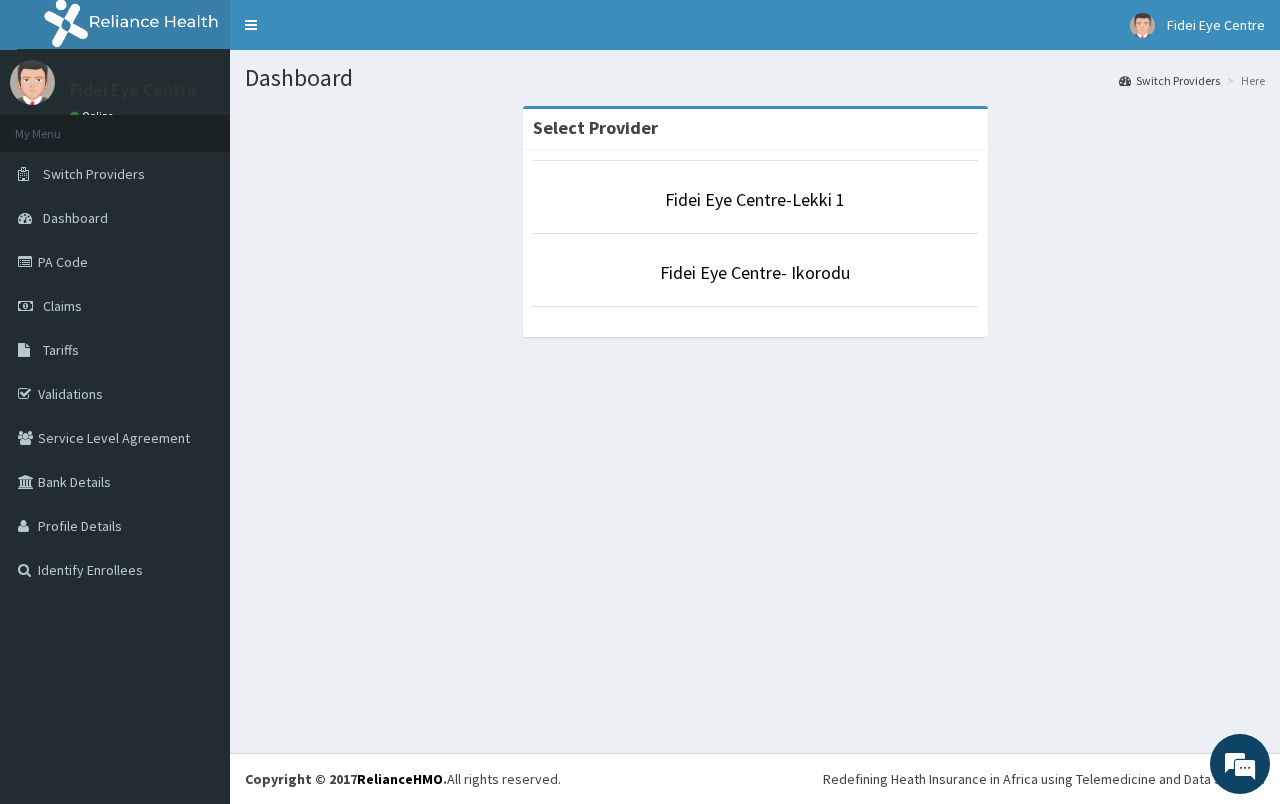 scroll, scrollTop: 0, scrollLeft: 0, axis: both 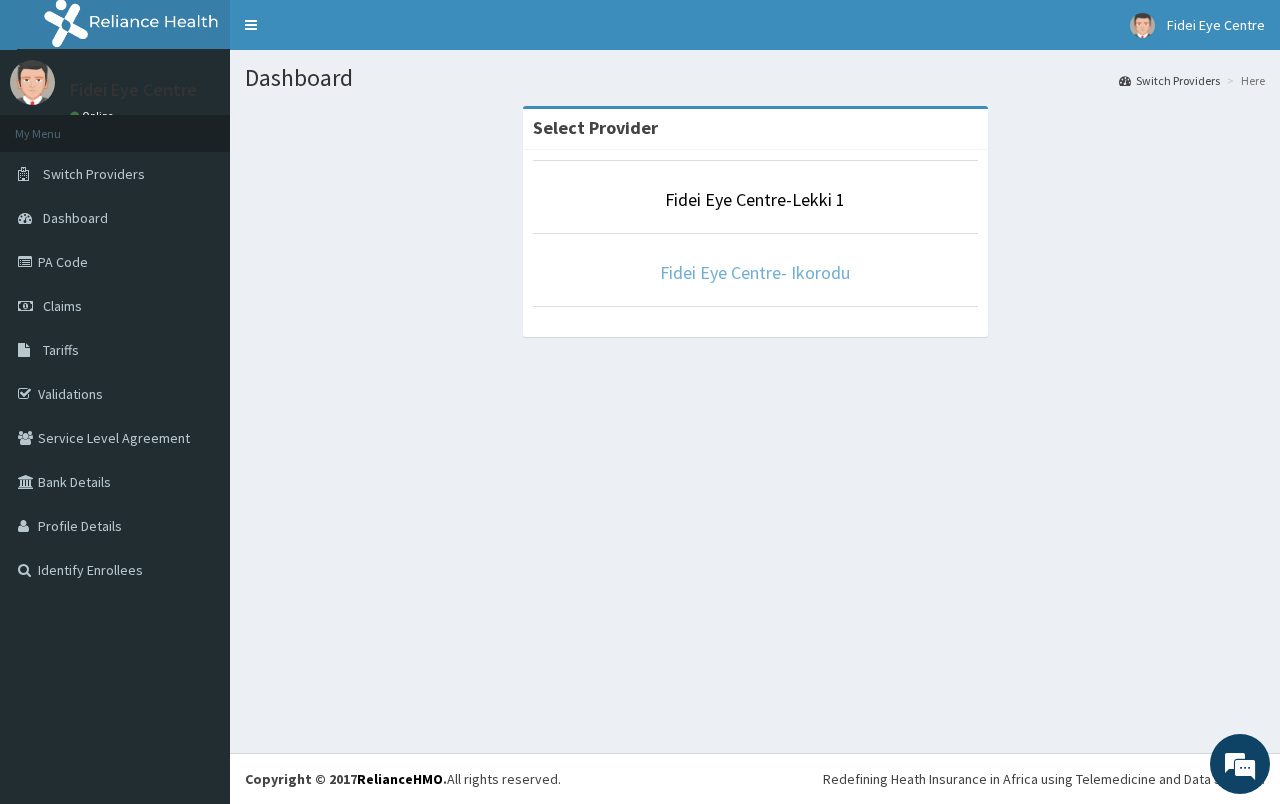 click on "Fidei Eye Centre- Ikorodu" at bounding box center [755, 272] 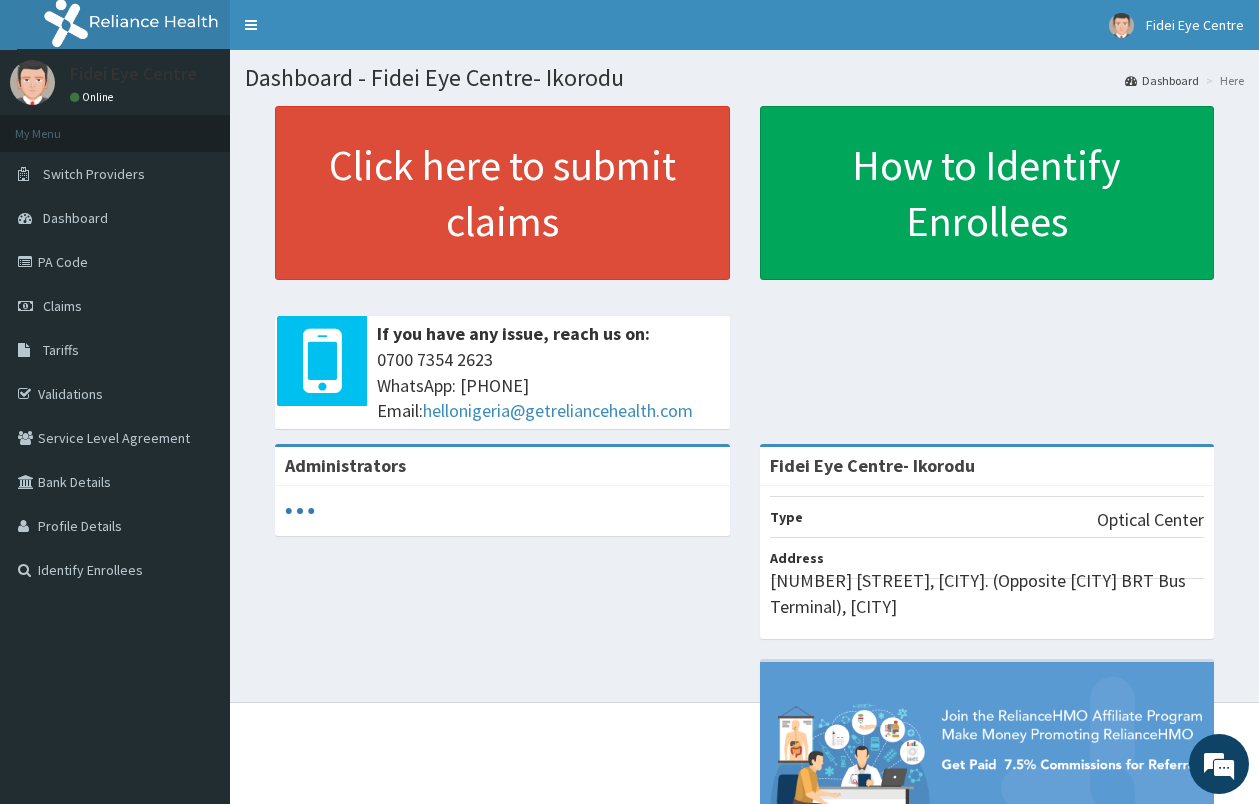 scroll, scrollTop: 0, scrollLeft: 0, axis: both 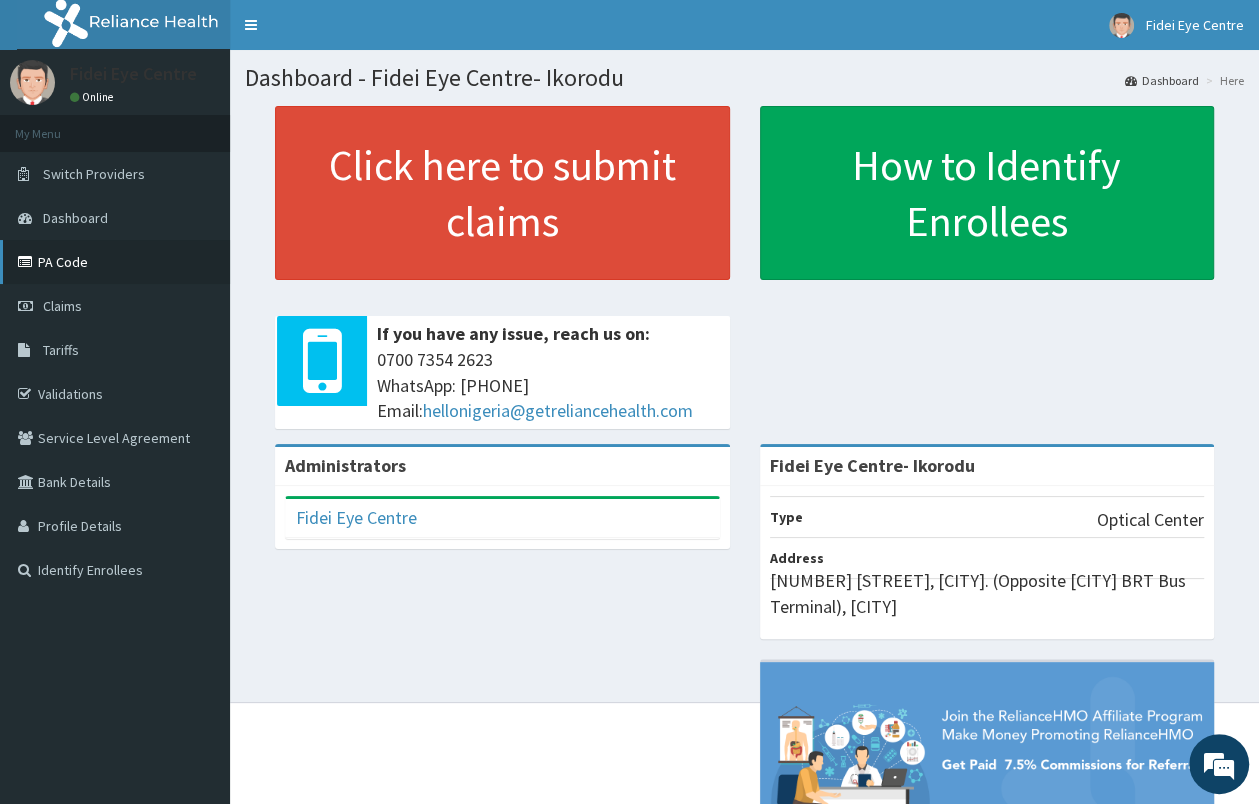 click on "PA Code" at bounding box center [115, 262] 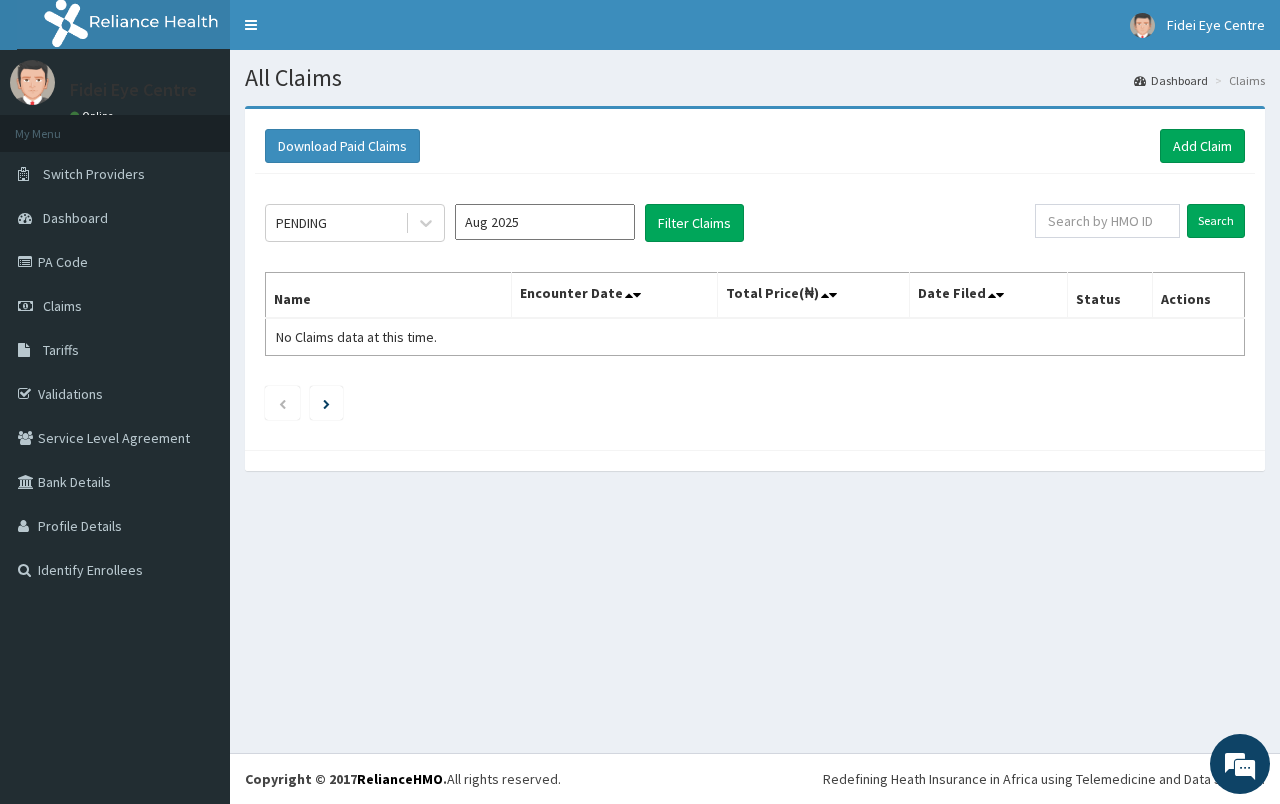 scroll, scrollTop: 0, scrollLeft: 0, axis: both 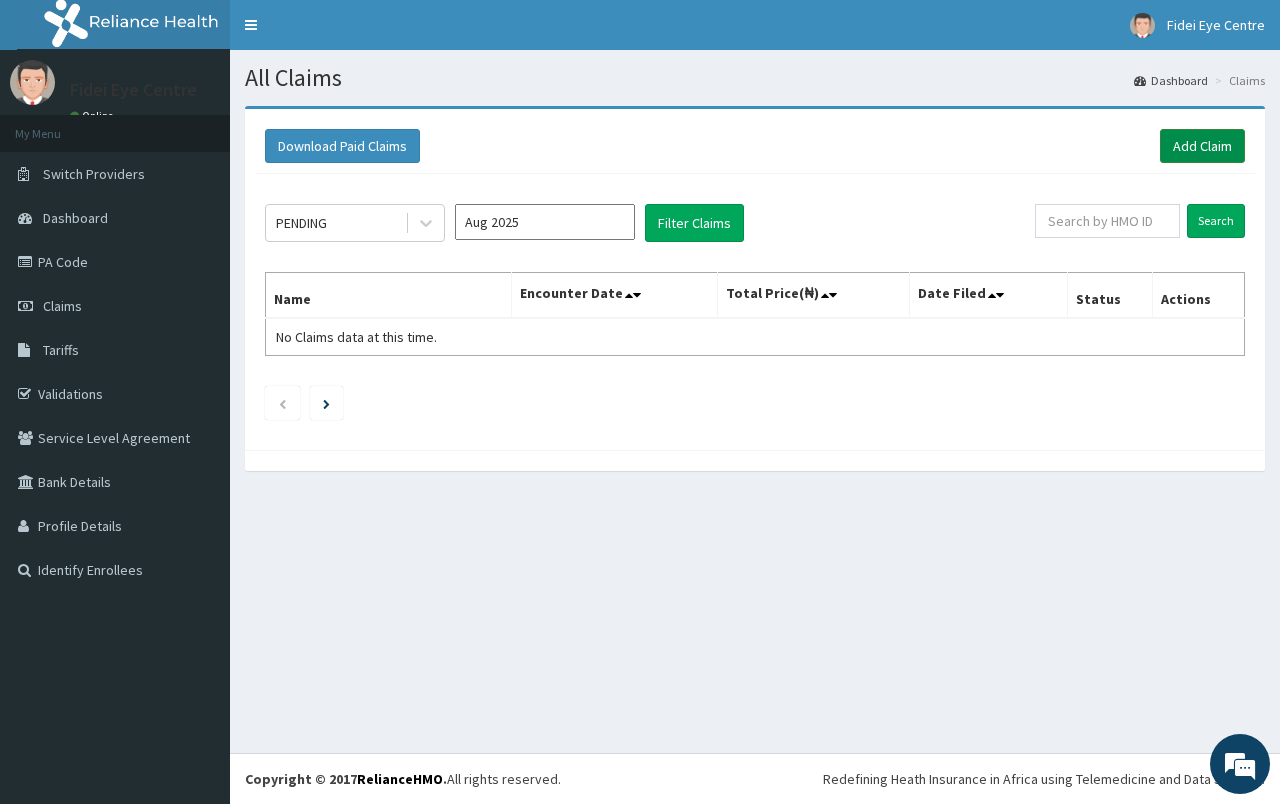click on "Add Claim" at bounding box center [1202, 146] 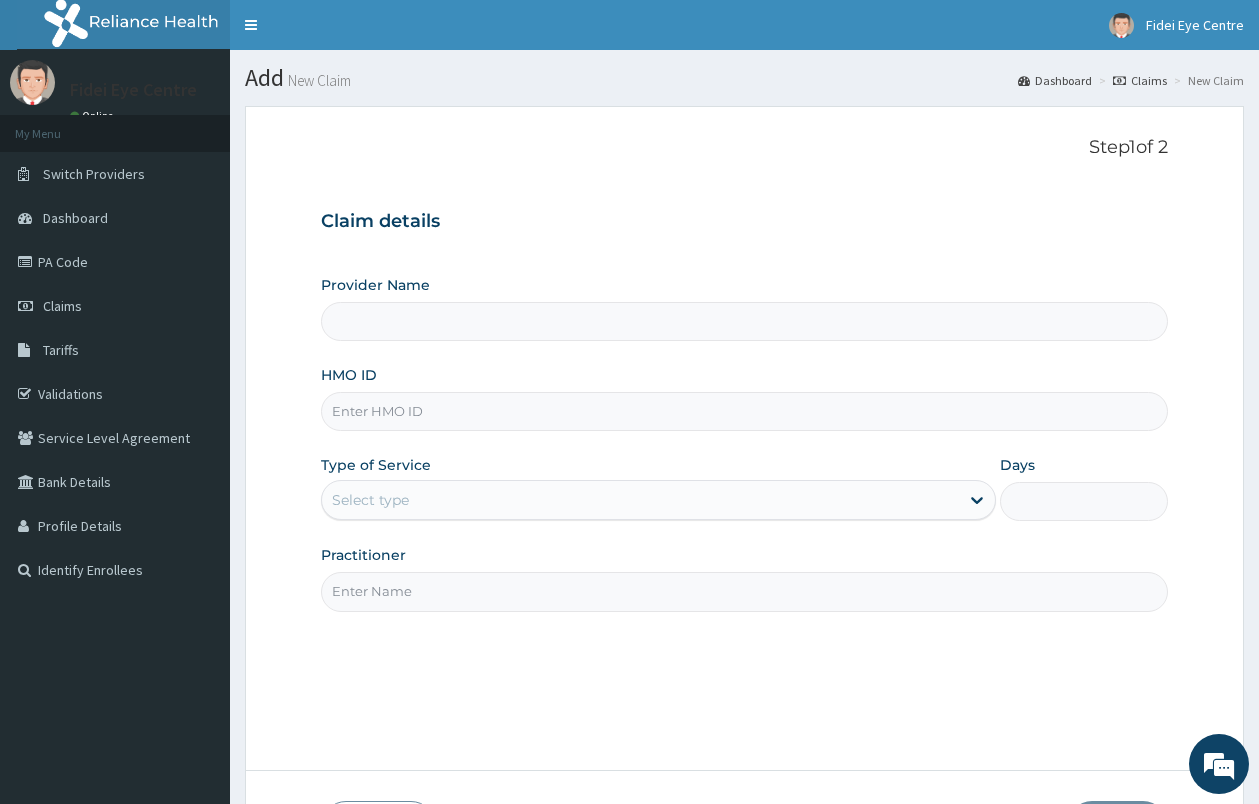 click on "HMO ID" at bounding box center (744, 411) 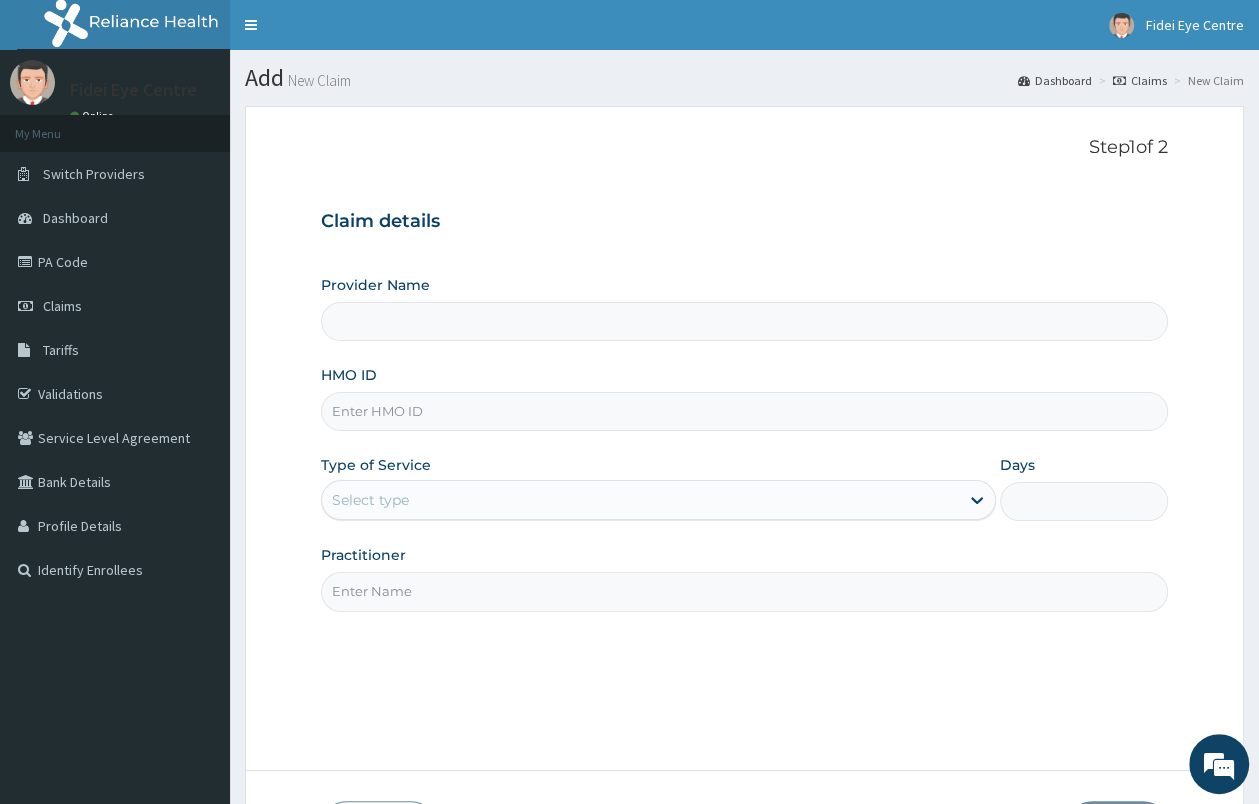type on "Fidei Eye Centre- Ikorodu" 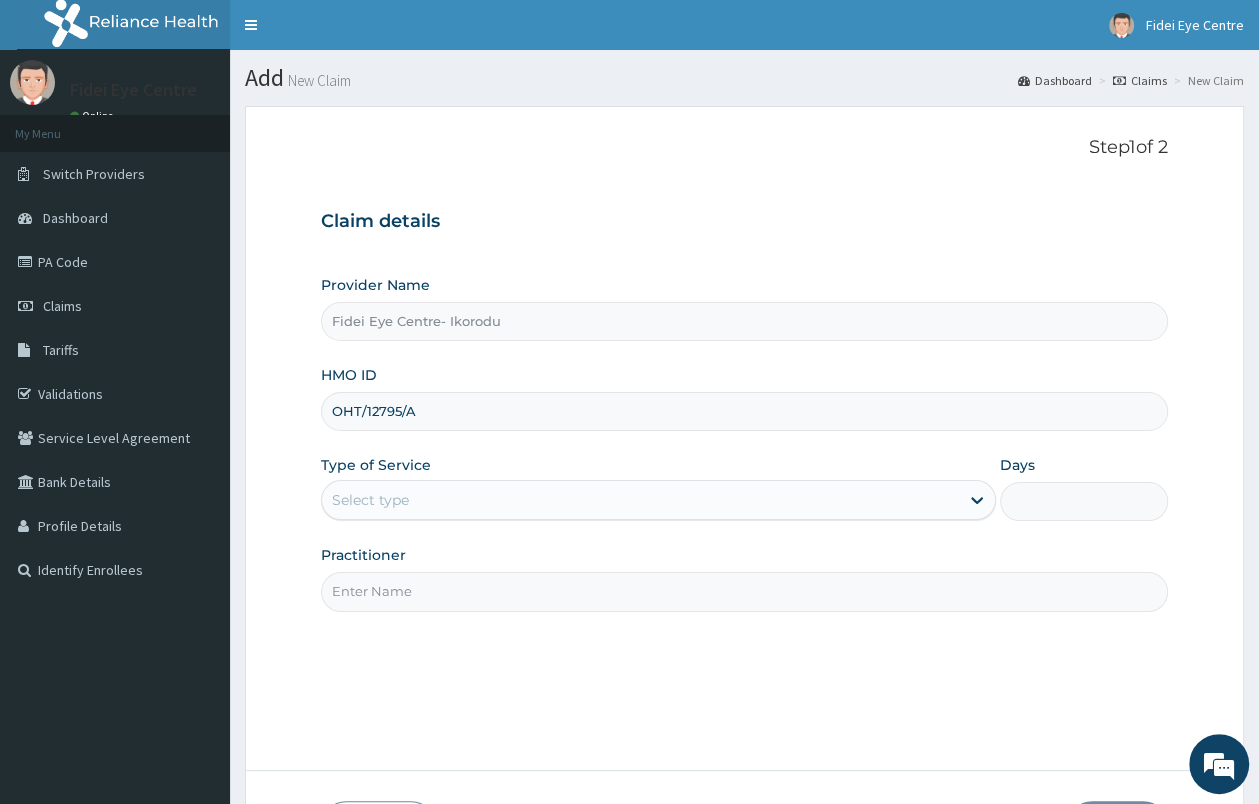 type on "OHT/12795/A" 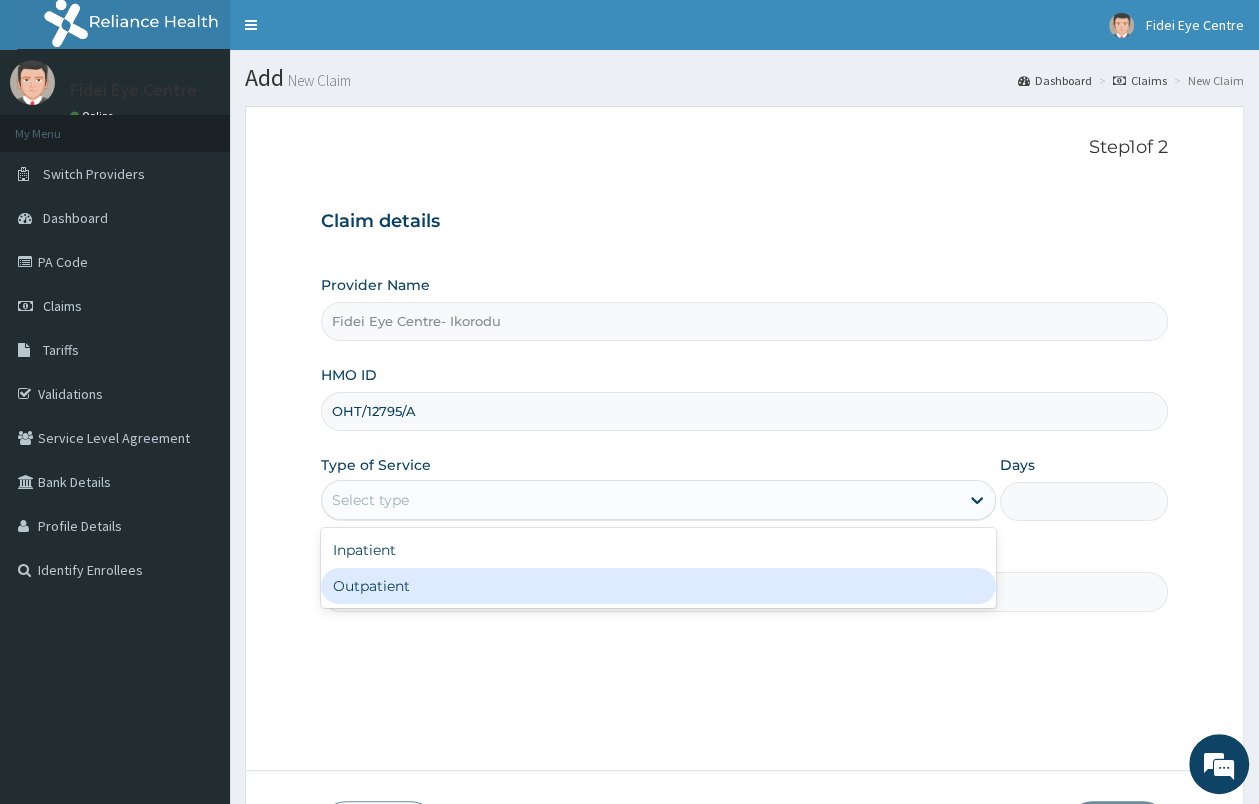 click on "Outpatient" at bounding box center [658, 586] 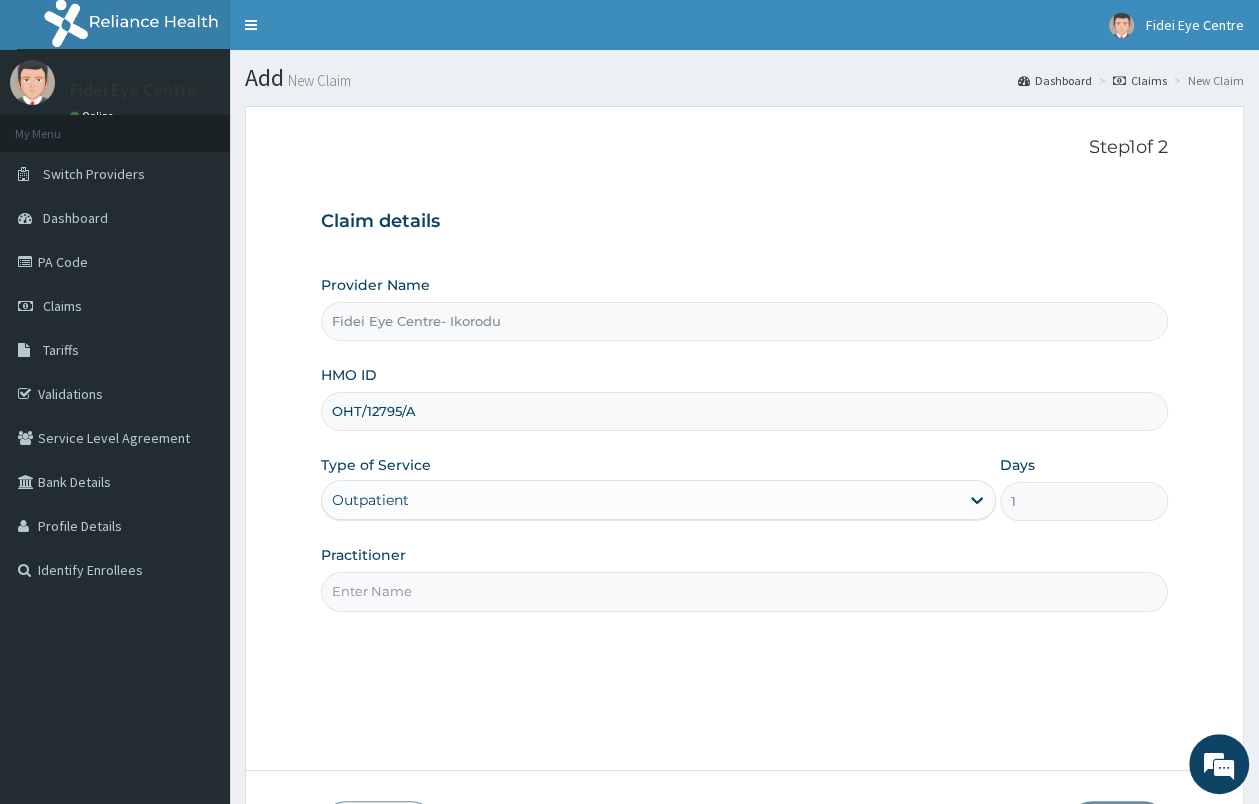 click on "Practitioner" at bounding box center [744, 591] 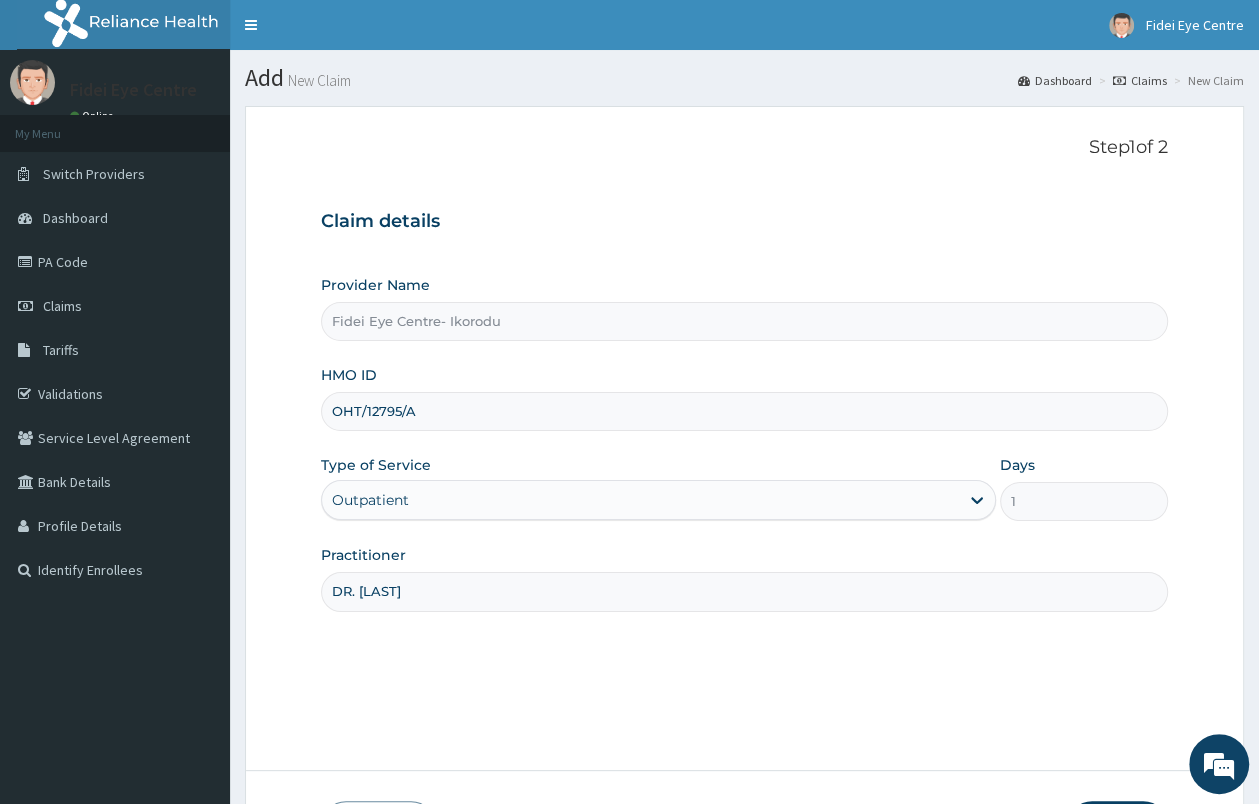 scroll, scrollTop: 0, scrollLeft: 0, axis: both 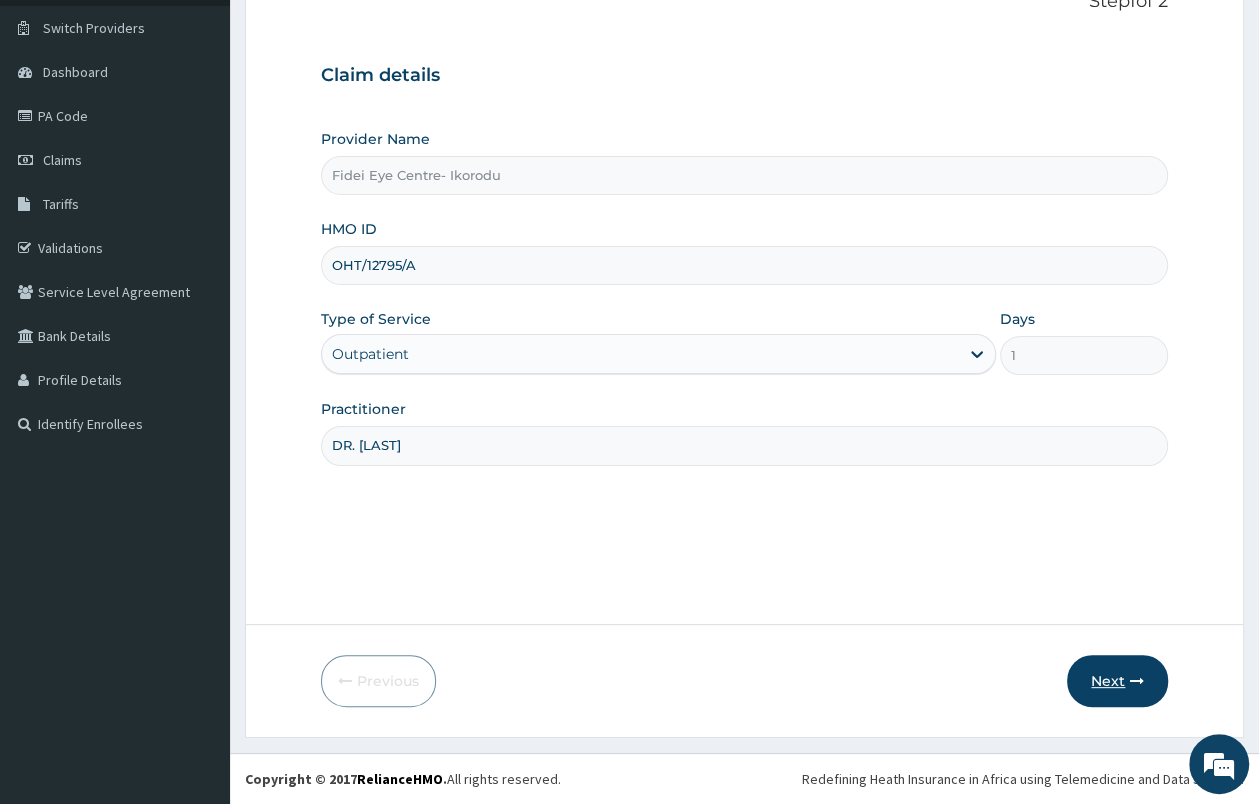 type on "DR. UWA" 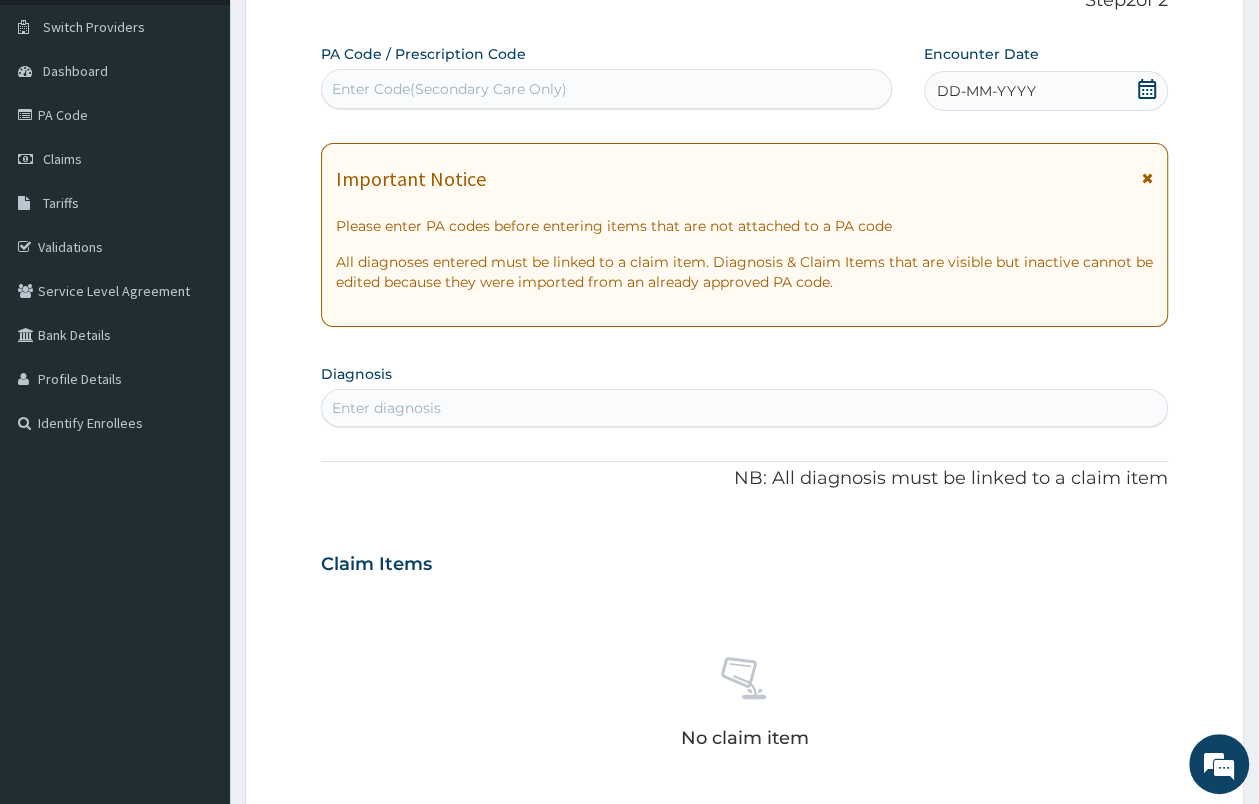 click on "Enter Code(Secondary Care Only)" at bounding box center [449, 89] 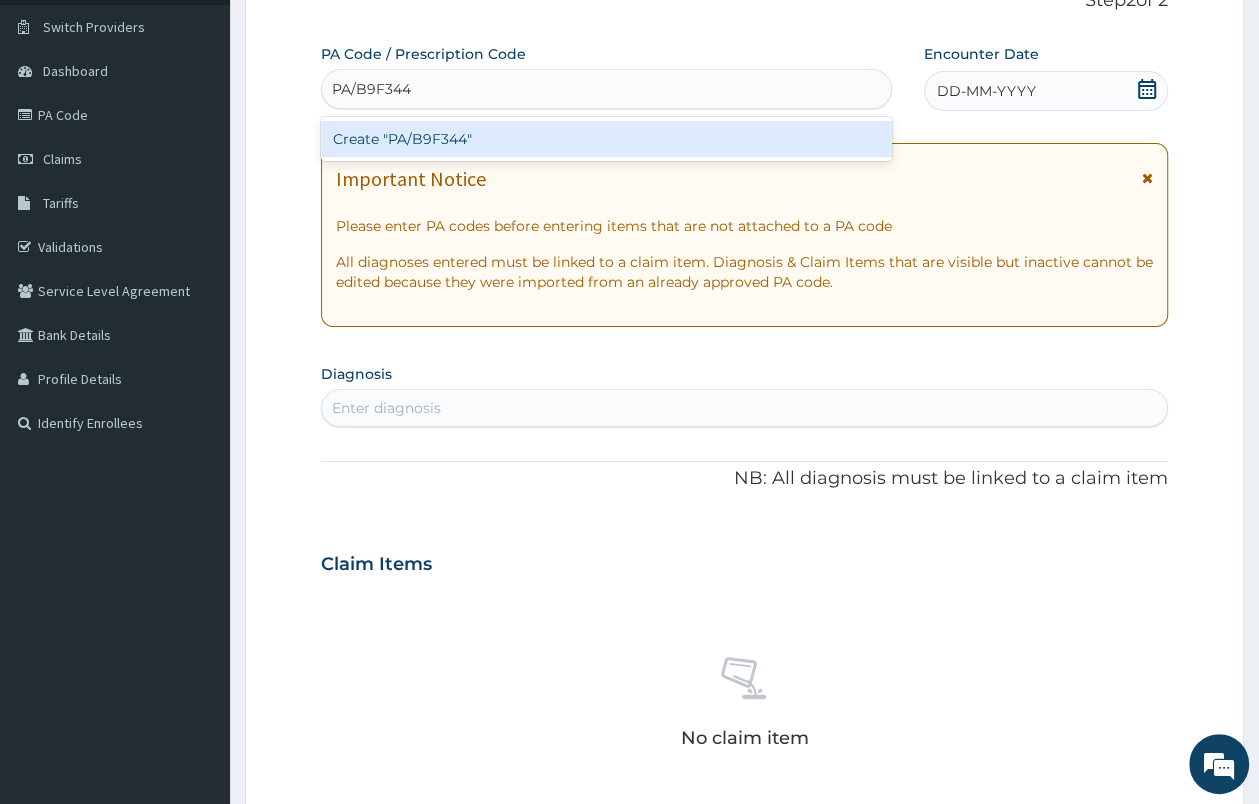 click on "Create "PA/B9F344"" at bounding box center (606, 139) 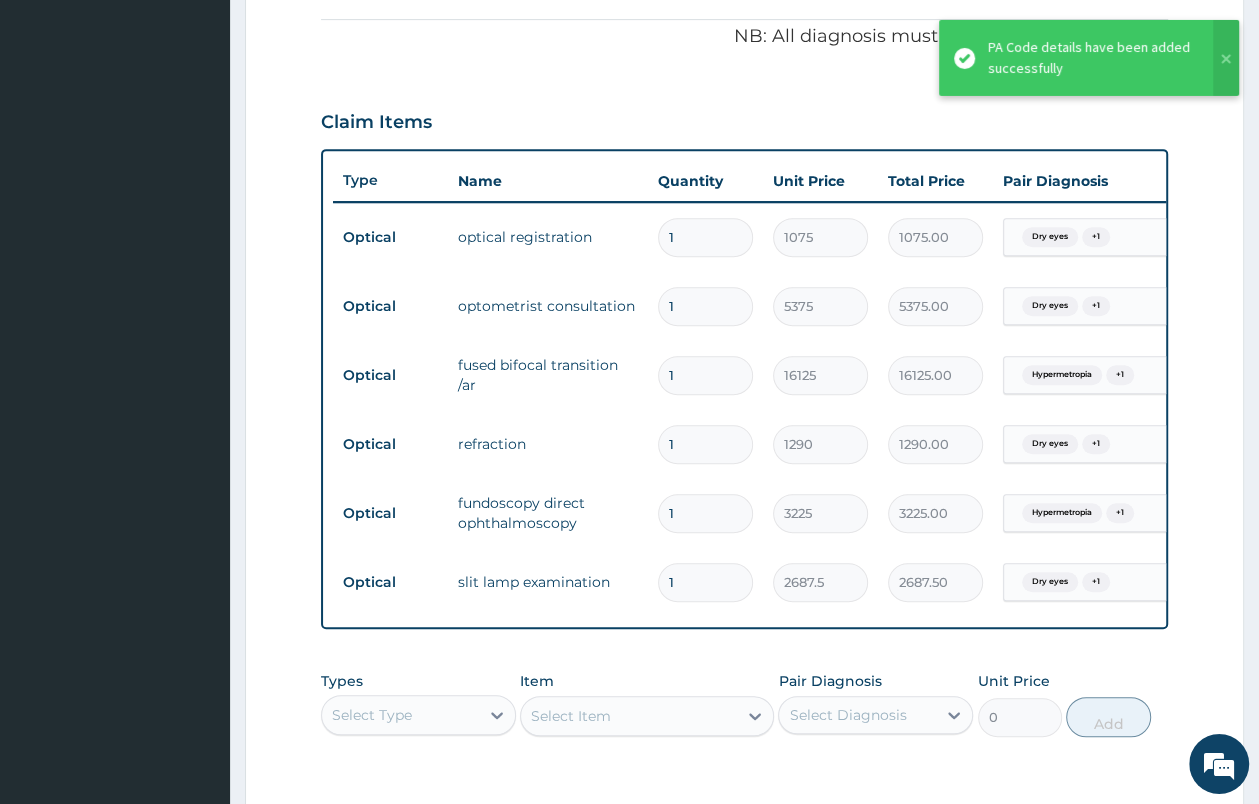 scroll, scrollTop: 565, scrollLeft: 0, axis: vertical 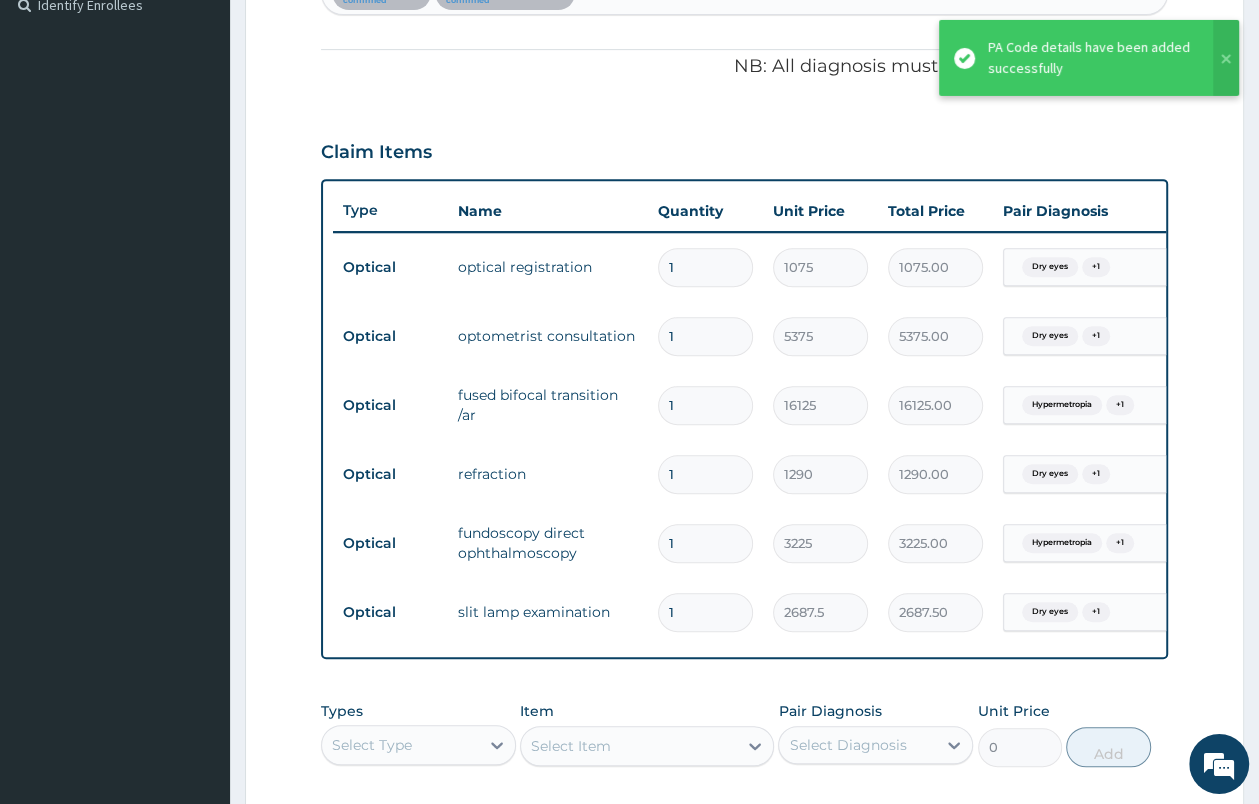click on "optical registration" at bounding box center [548, 267] 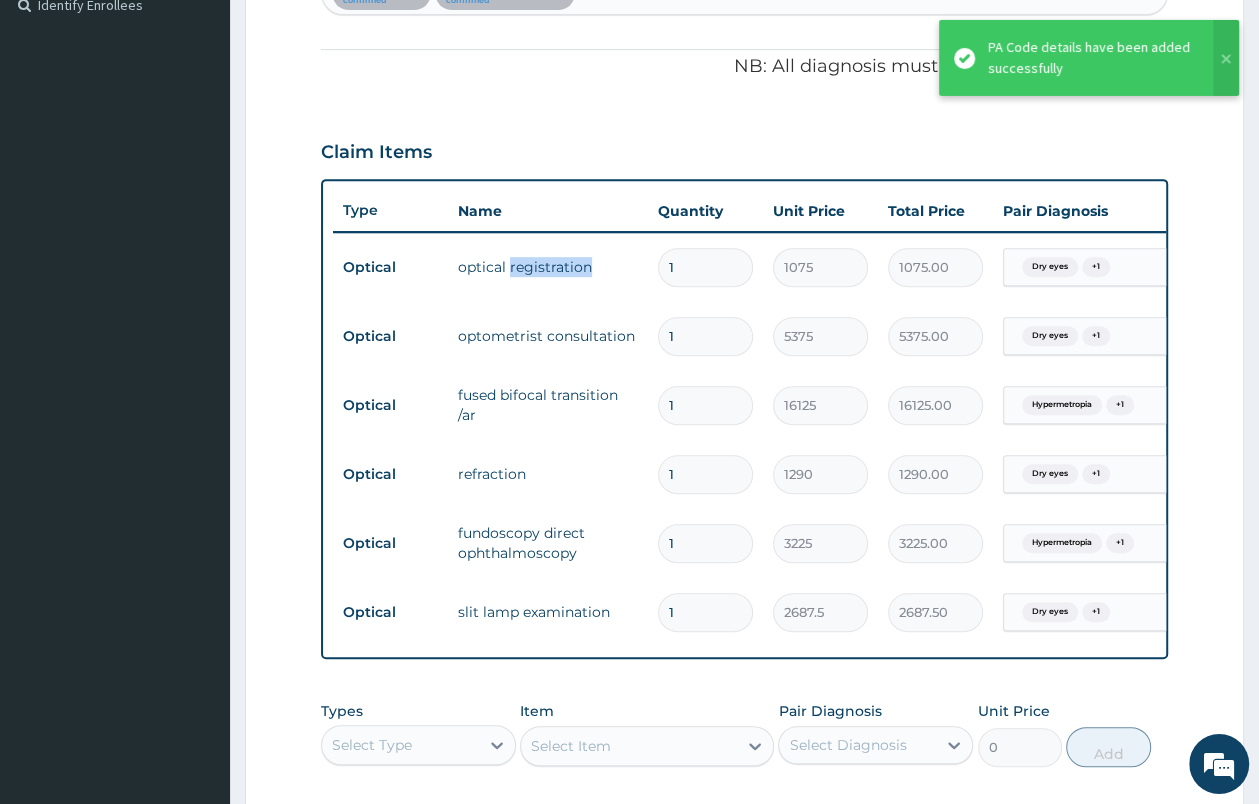 click on "optical registration" at bounding box center (548, 267) 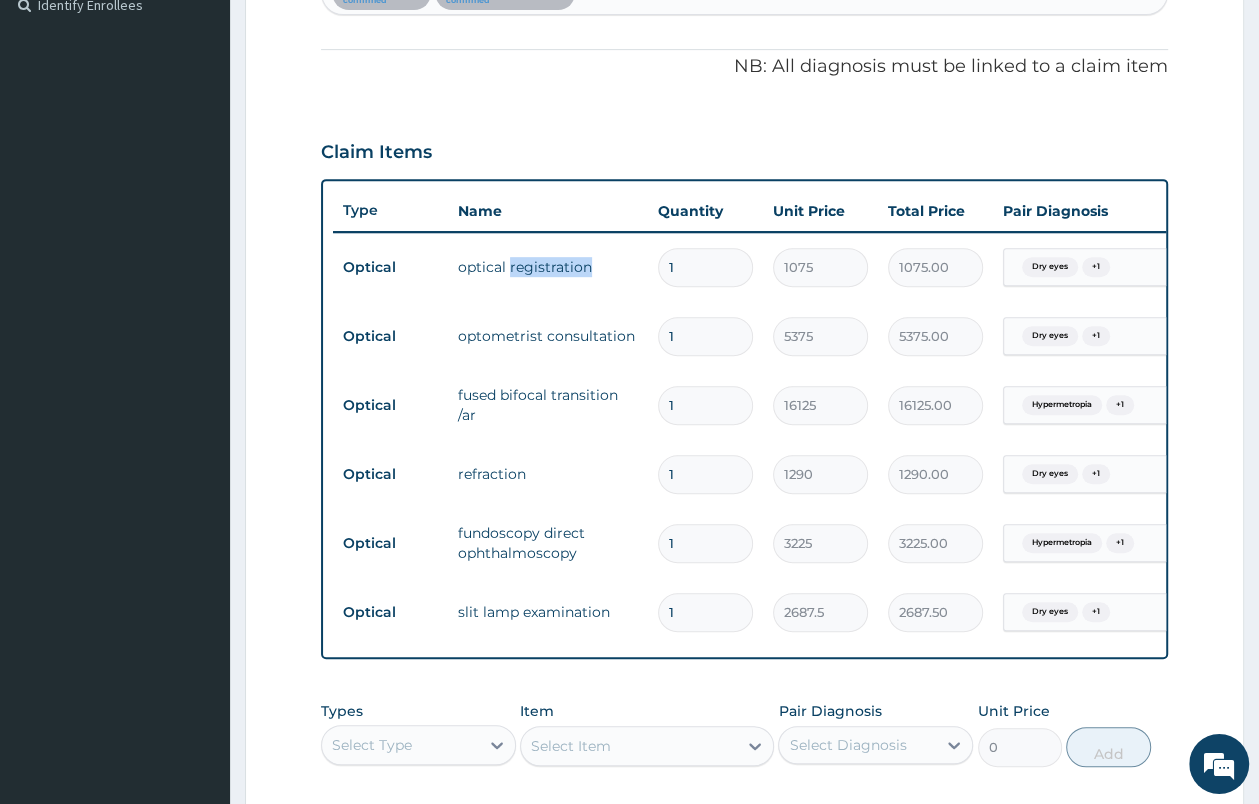 copy on "registration" 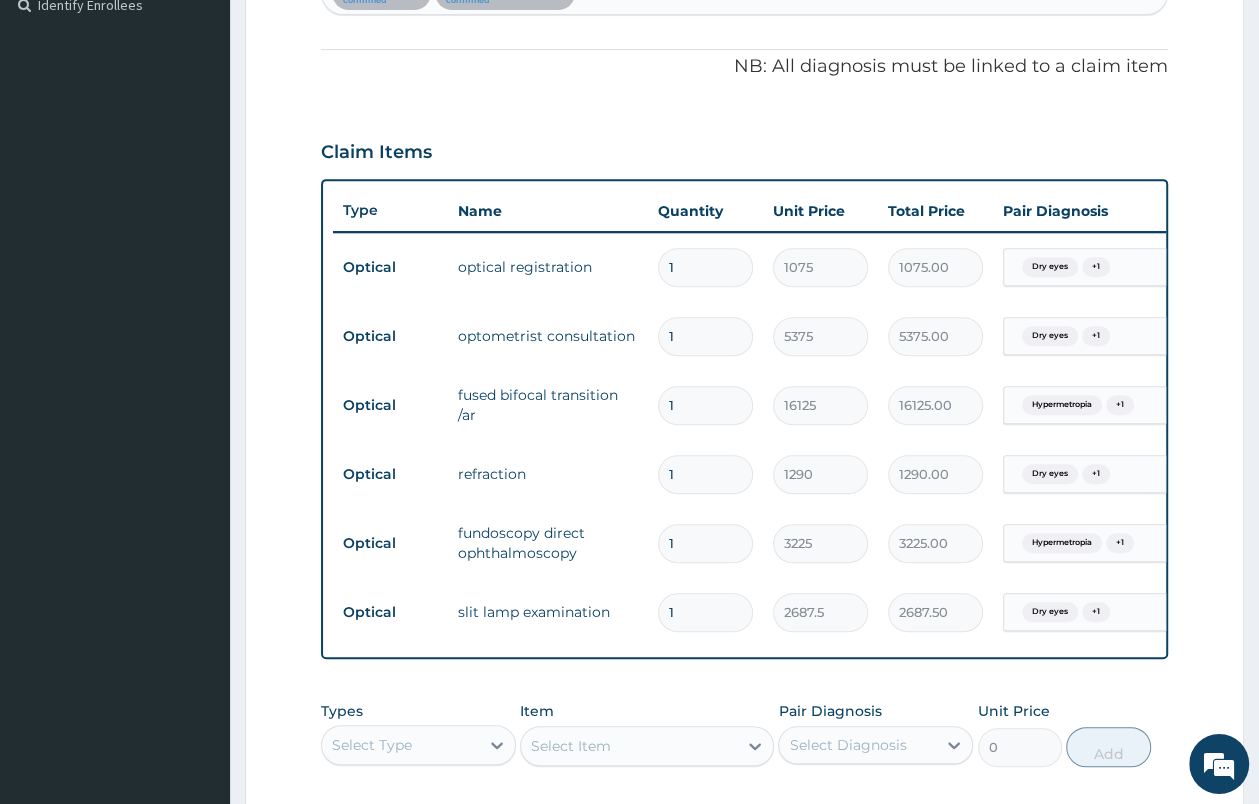 click on "optometrist consultation" at bounding box center [548, 336] 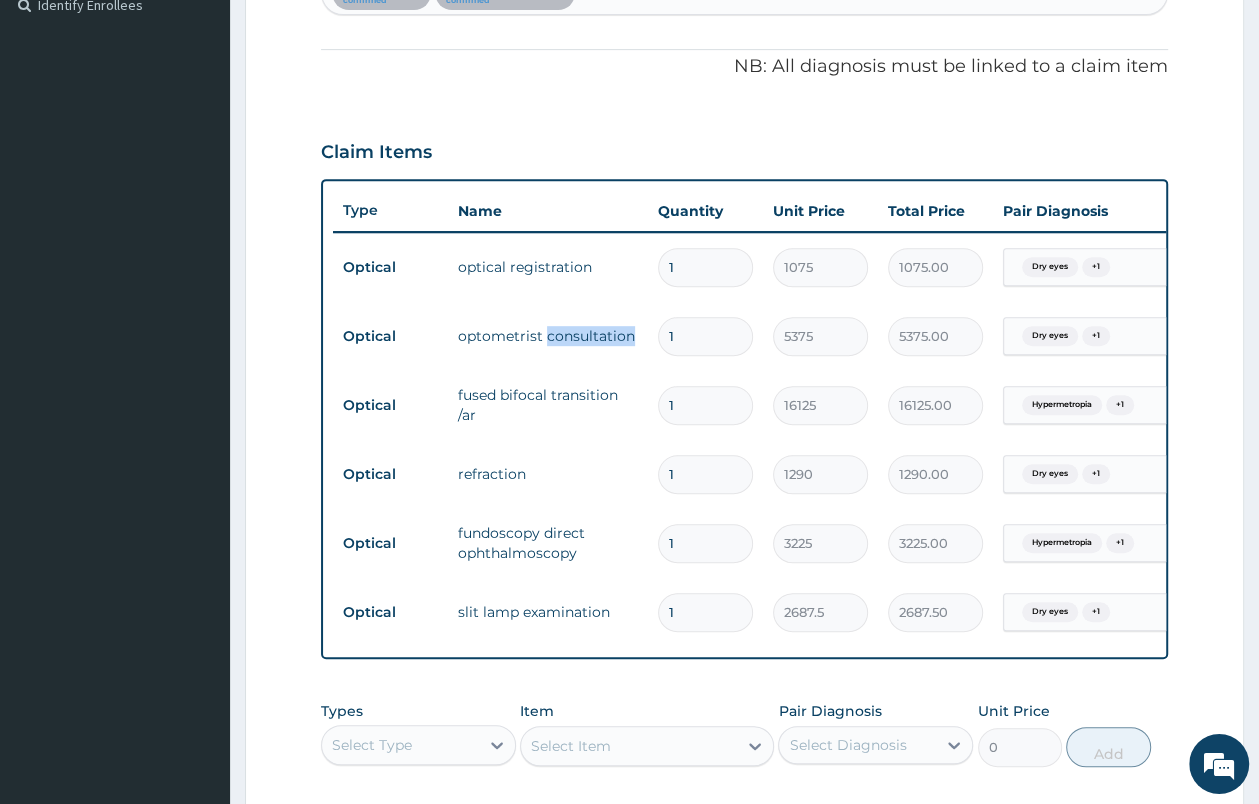 click on "optometrist consultation" at bounding box center (548, 336) 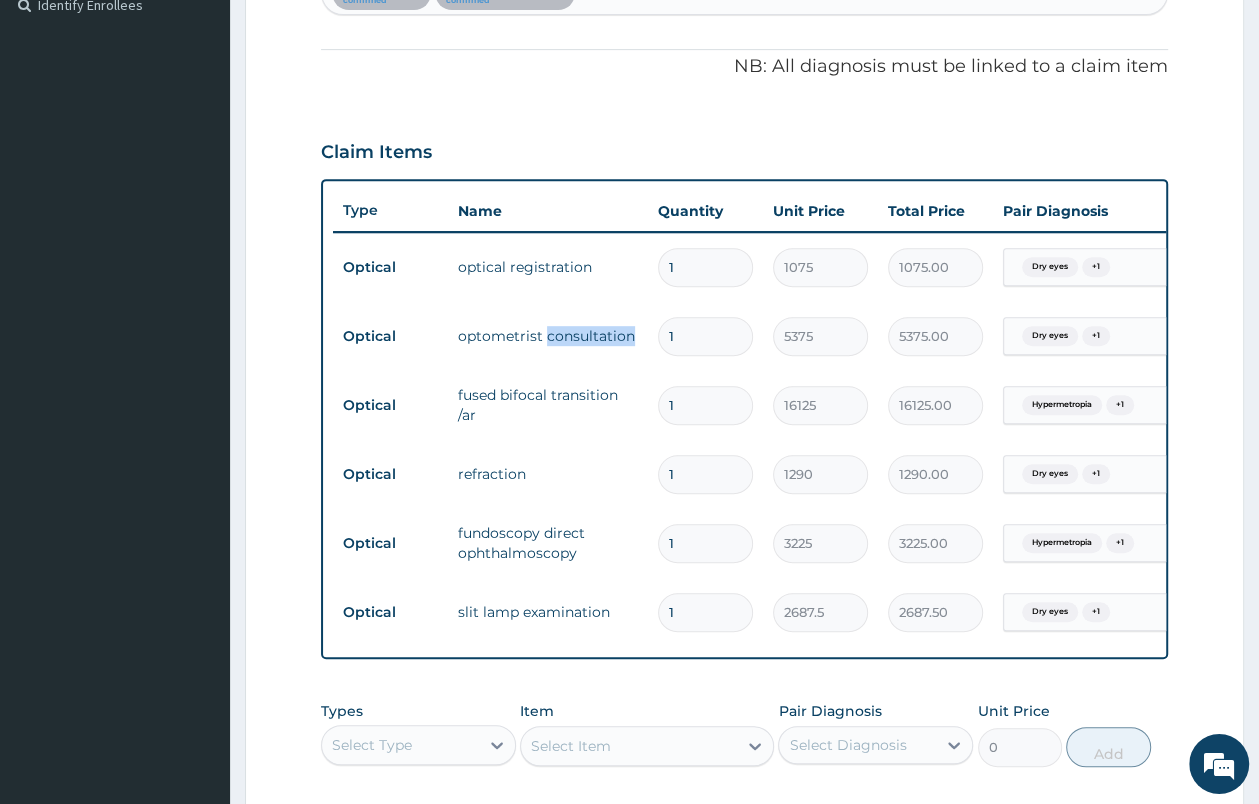 copy on "consultation" 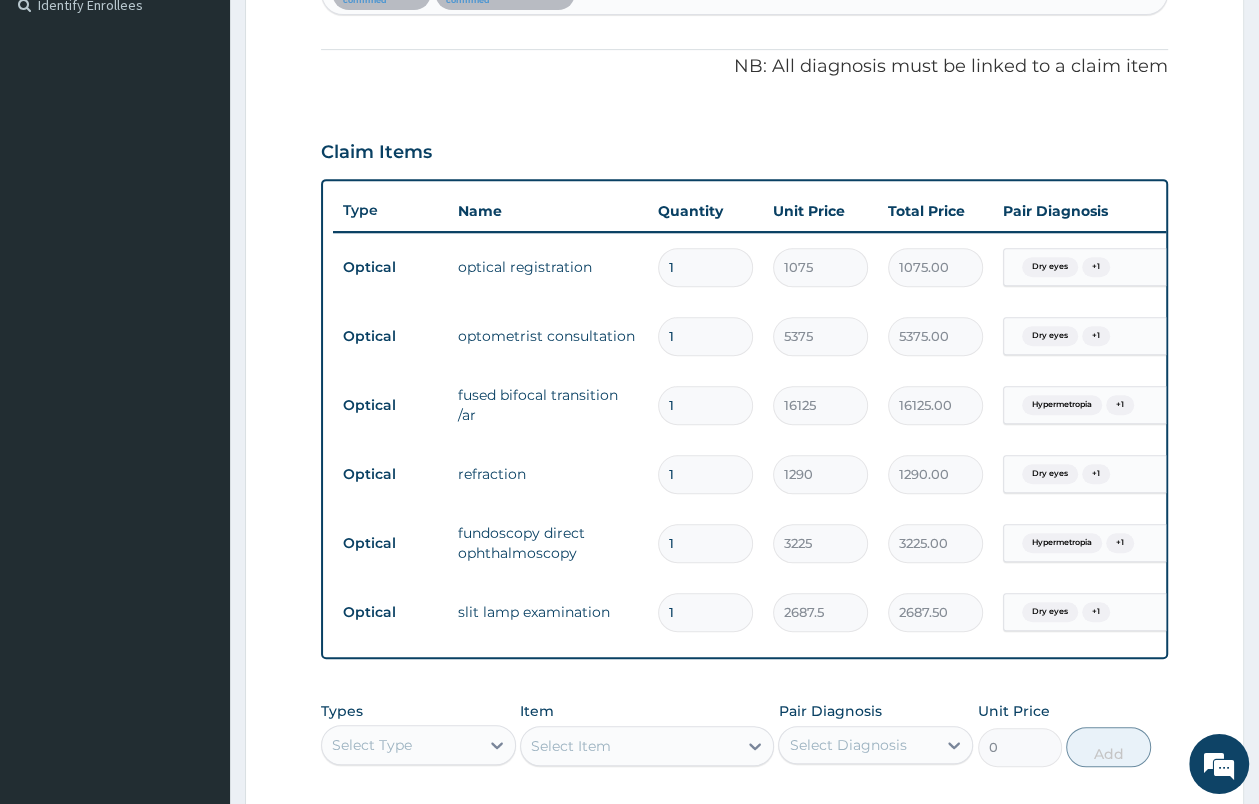 click on "refraction" at bounding box center (548, 474) 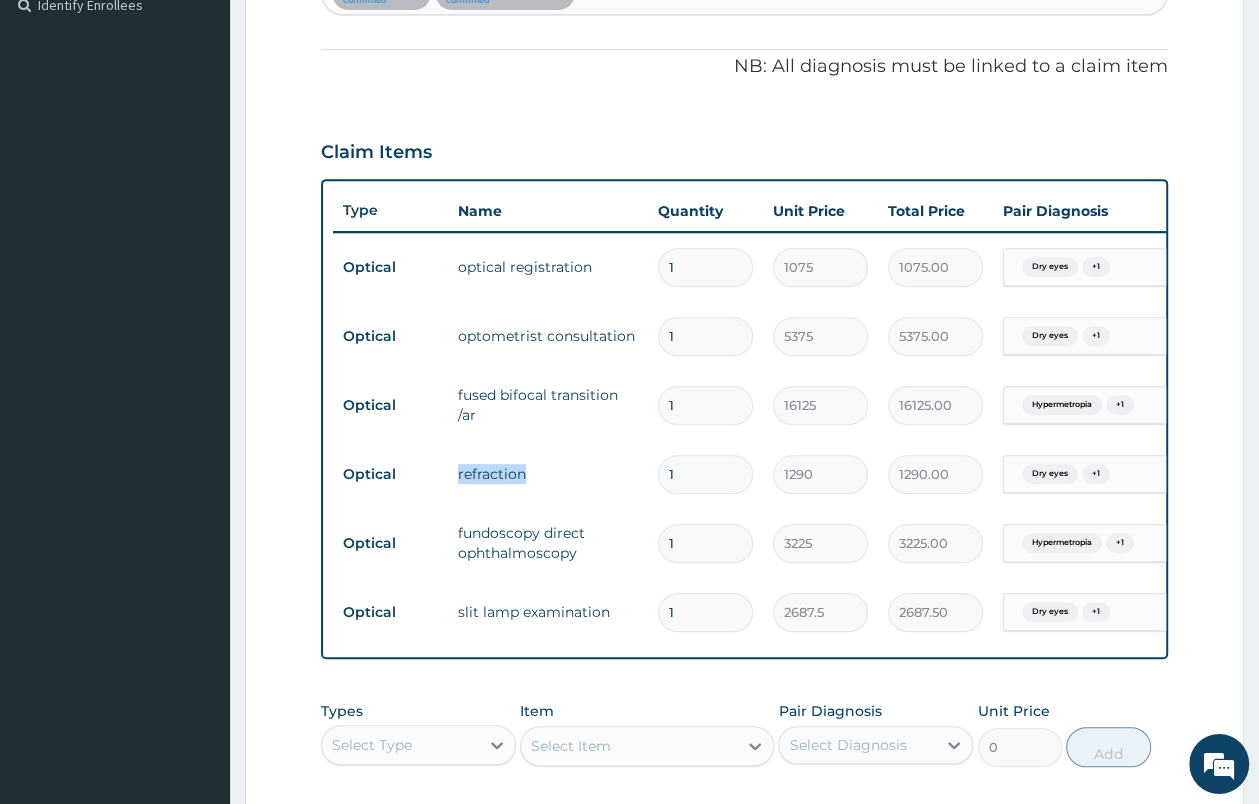 click on "refraction" at bounding box center (548, 474) 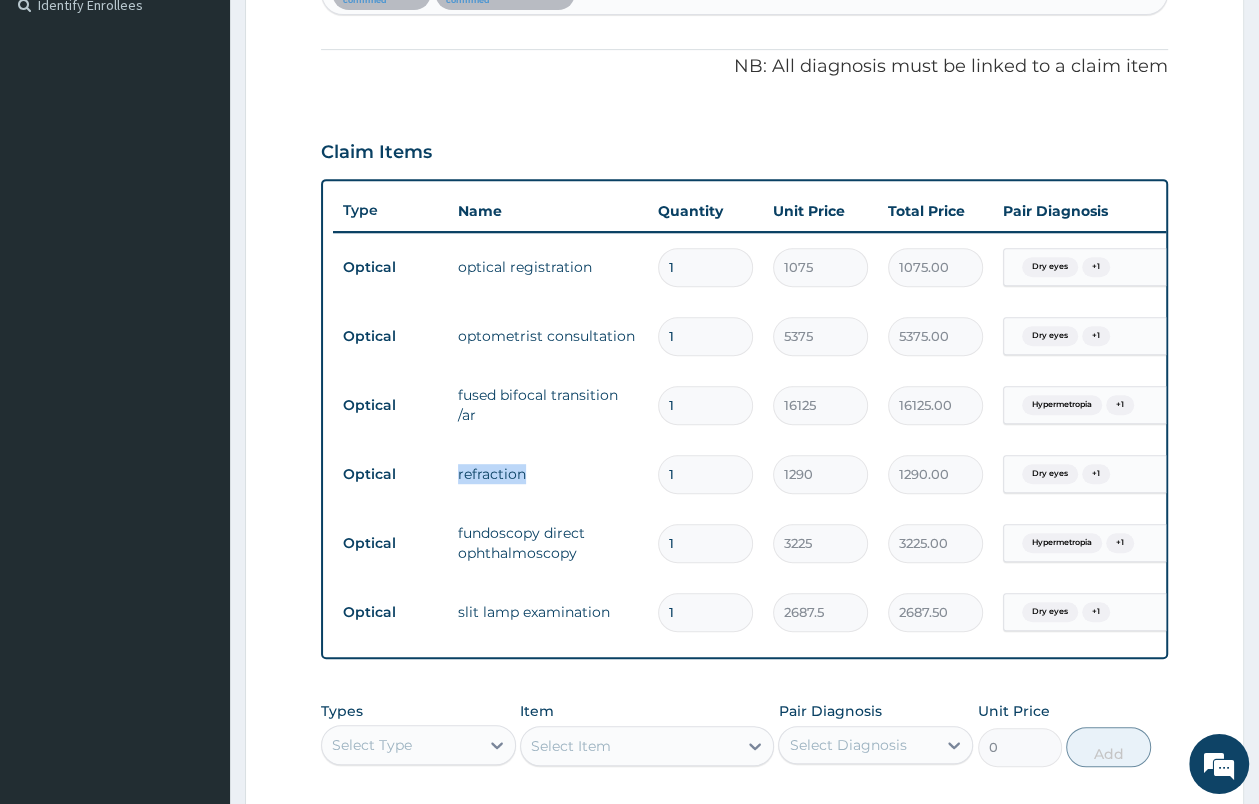 copy on "refraction" 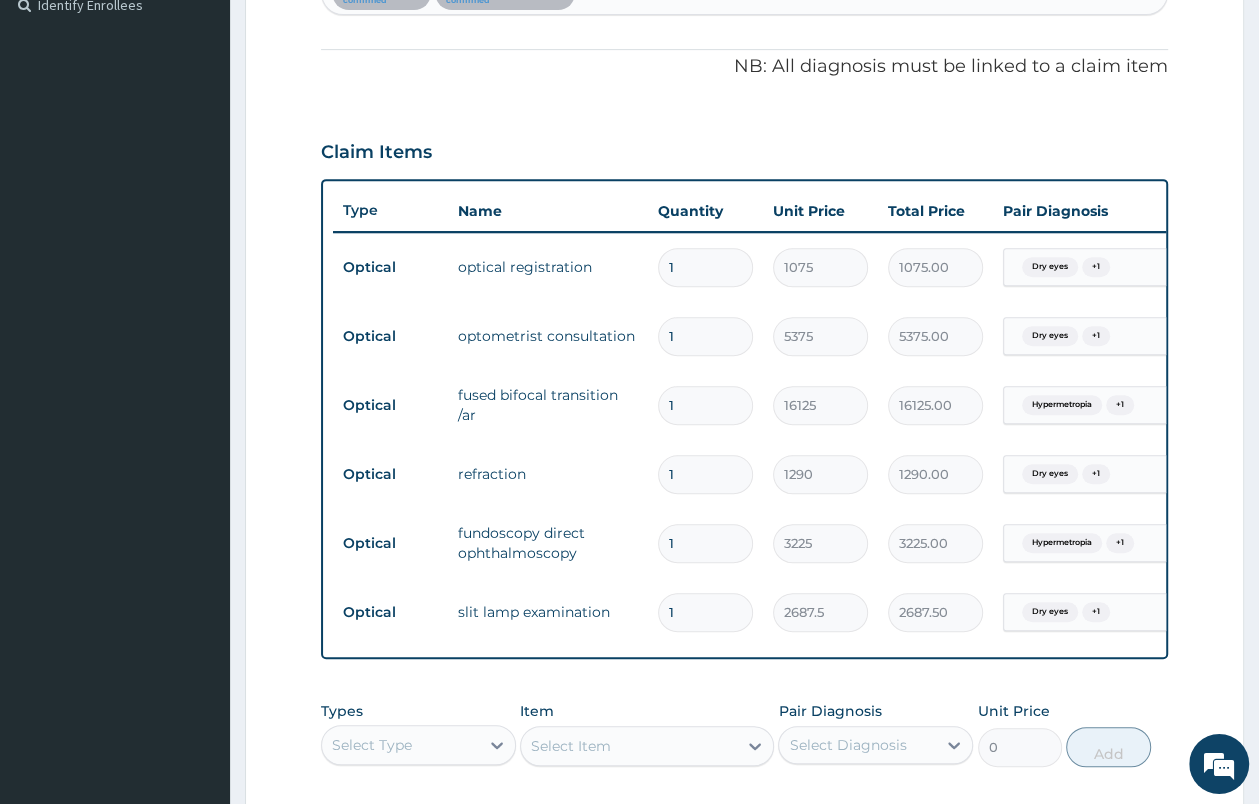 click on "fundoscopy direct ophthalmoscopy" at bounding box center [548, 543] 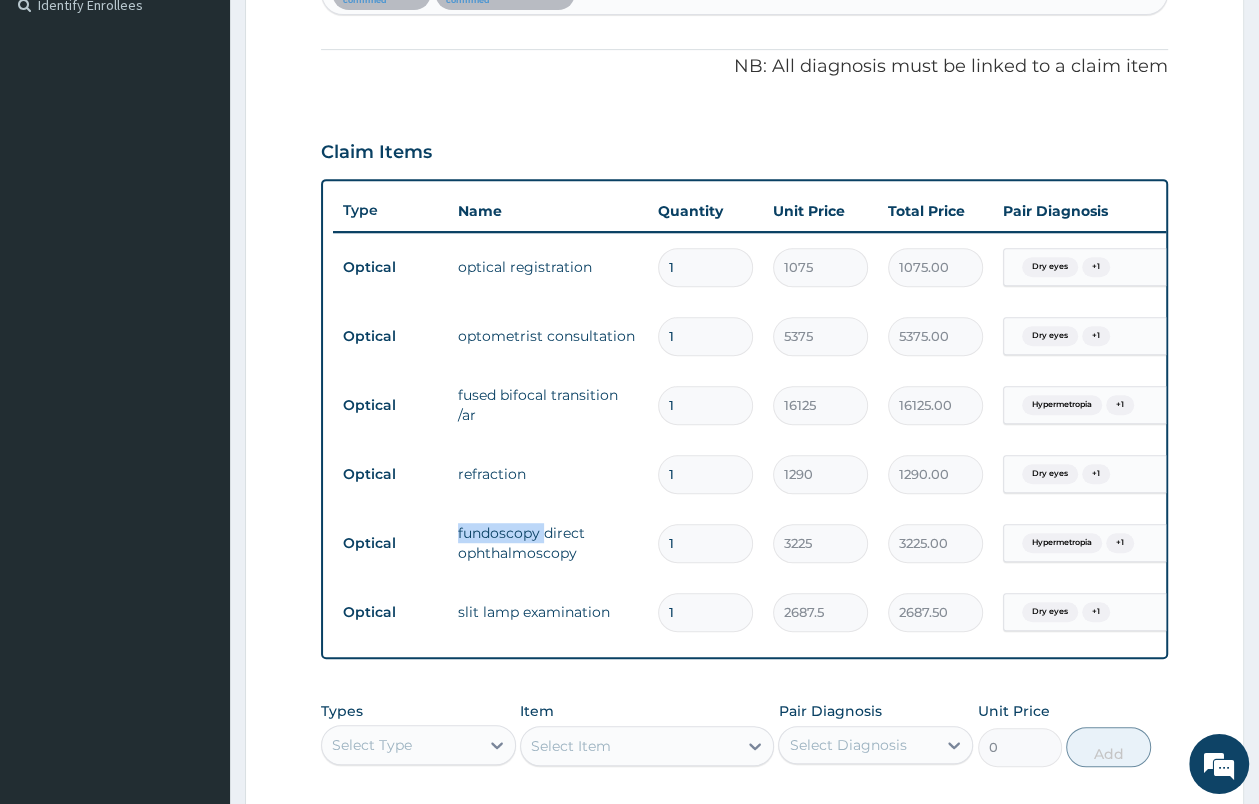 click on "fundoscopy direct ophthalmoscopy" at bounding box center (548, 543) 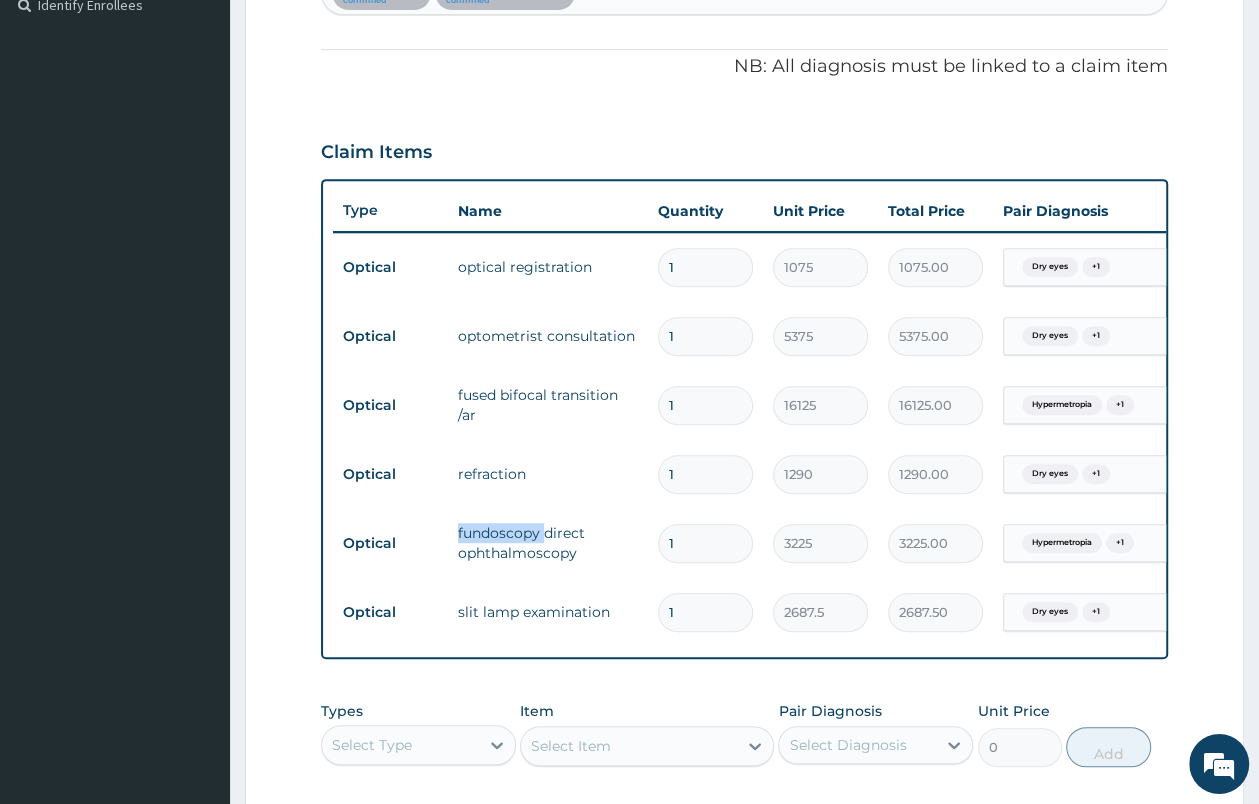 copy on "fundoscopy" 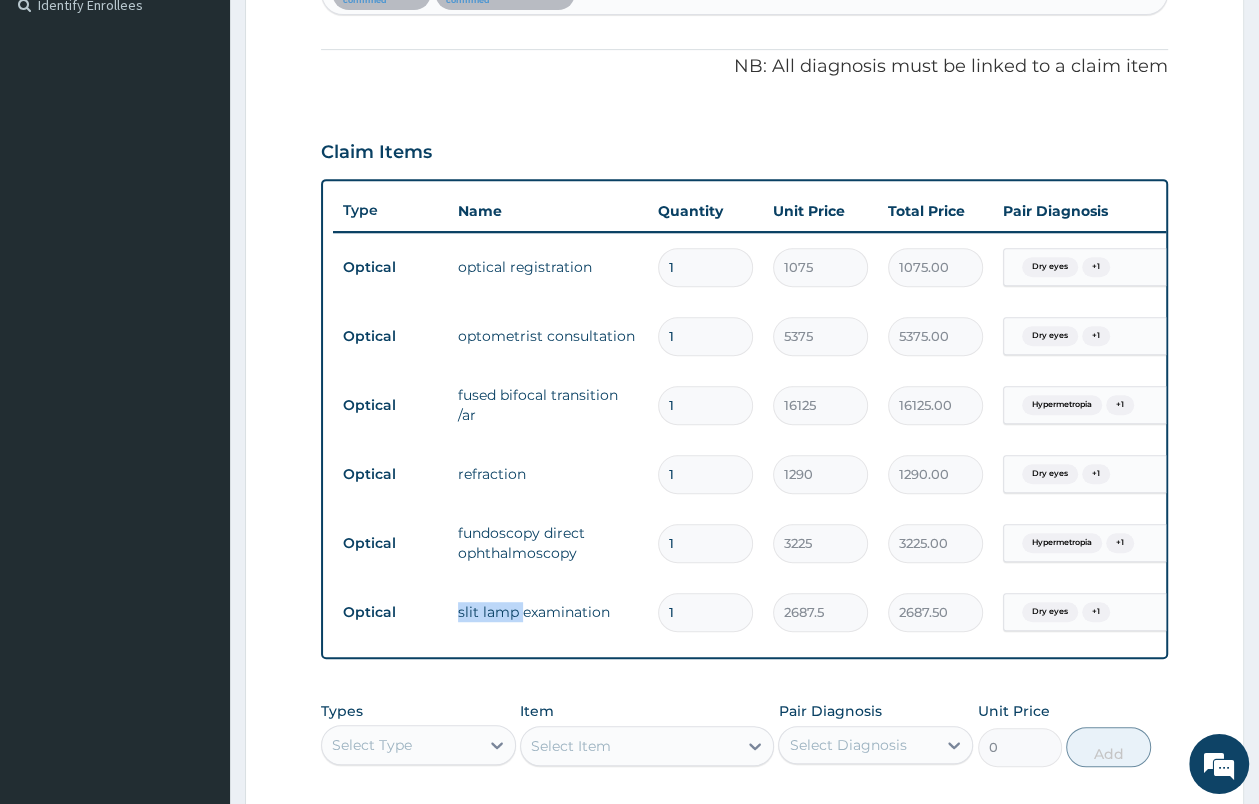 drag, startPoint x: 458, startPoint y: 619, endPoint x: 523, endPoint y: 610, distance: 65.62012 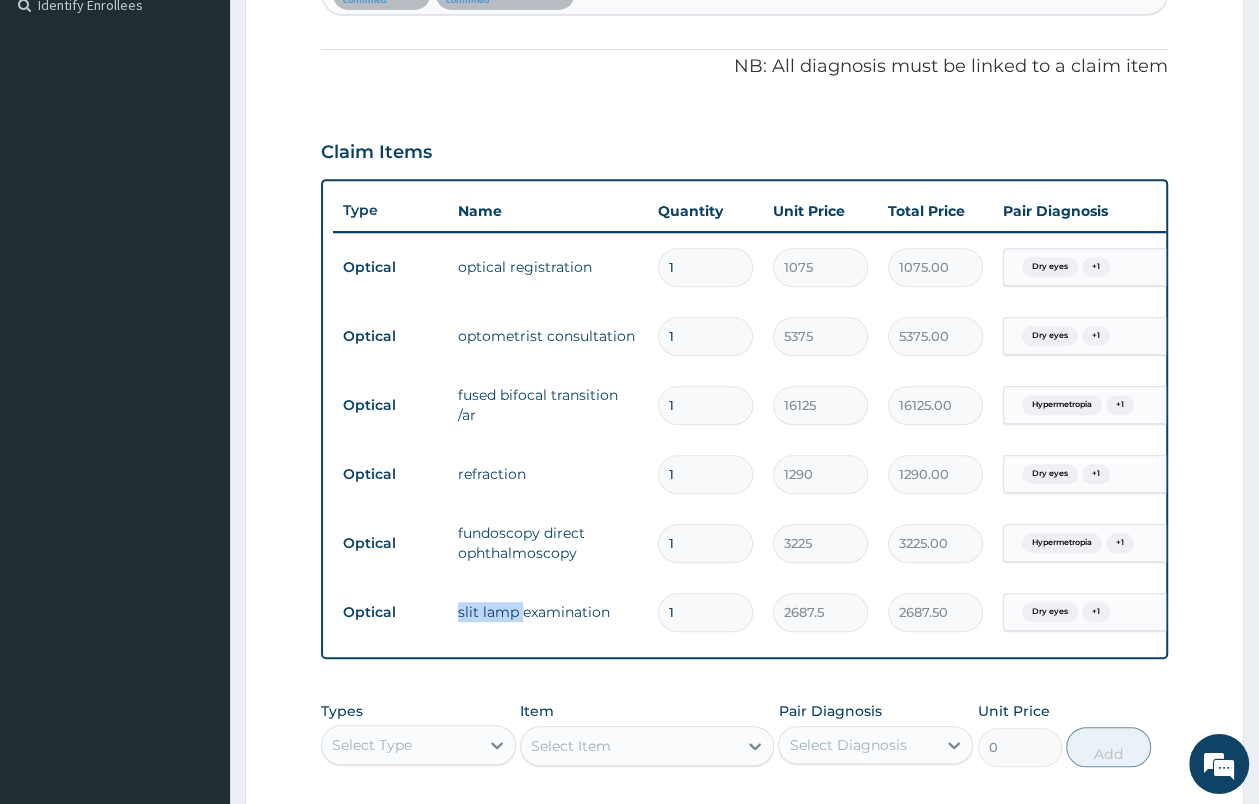 click on "slit lamp examination" at bounding box center [548, 612] 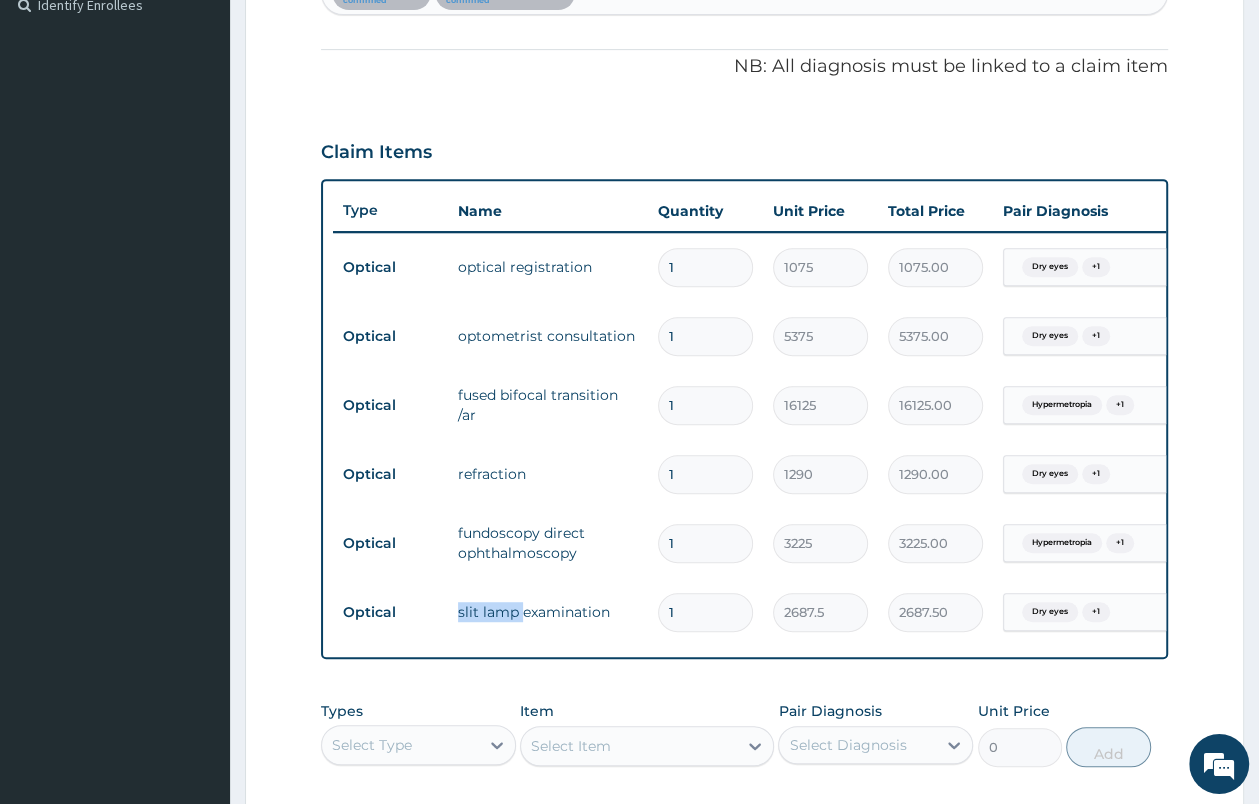 copy on "slit lamp" 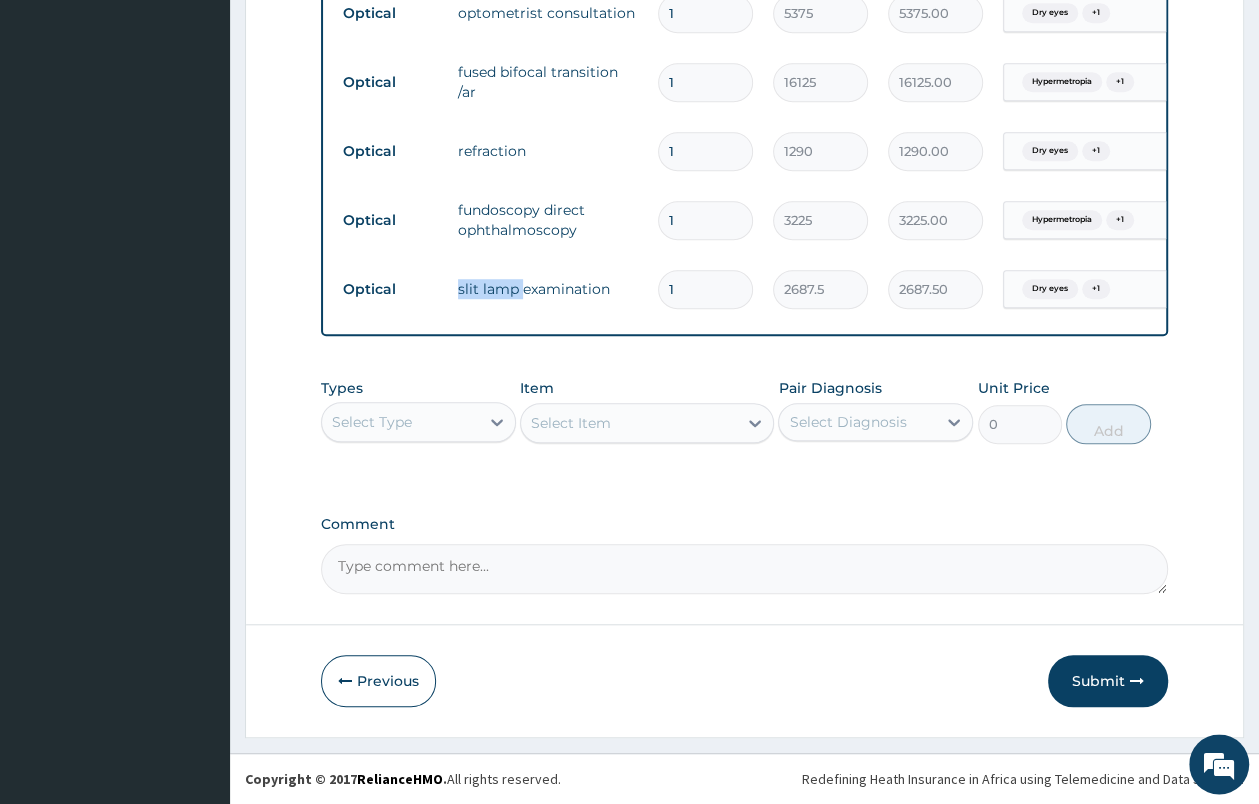 scroll, scrollTop: 908, scrollLeft: 0, axis: vertical 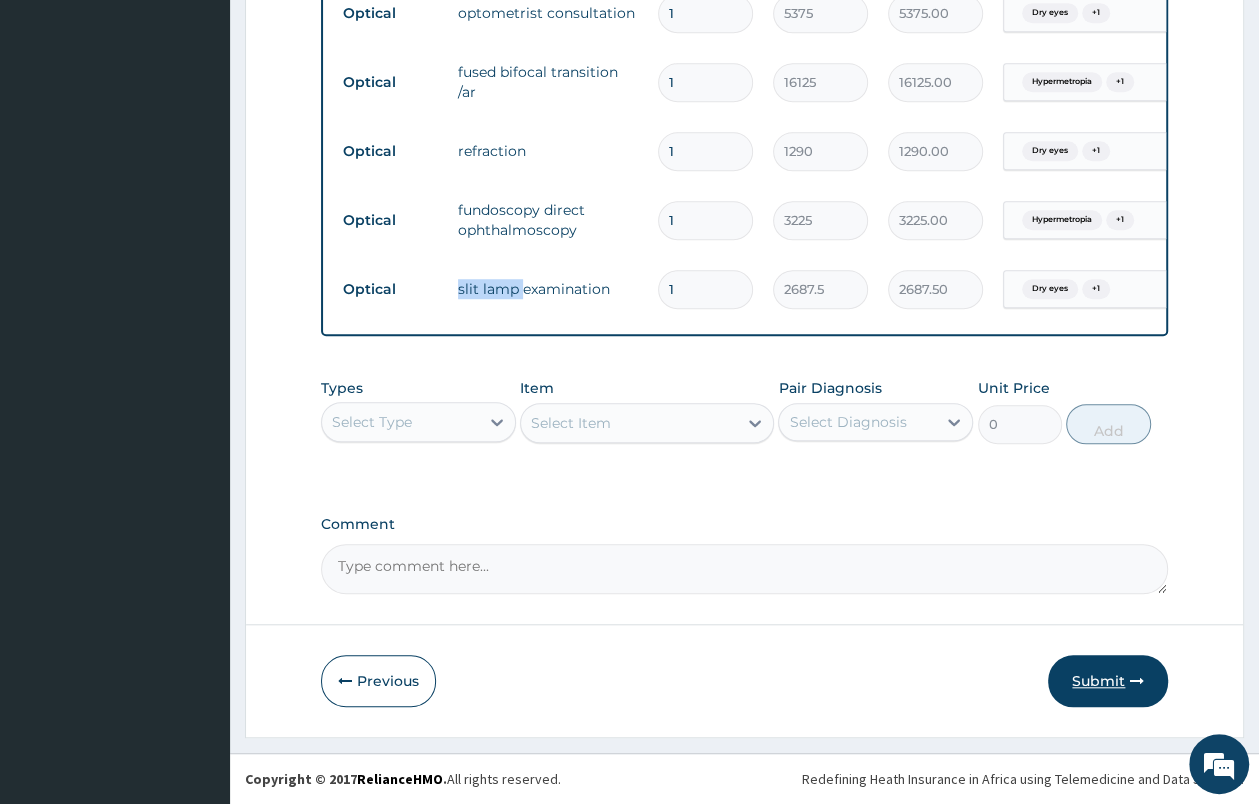 click on "Submit" at bounding box center (1108, 681) 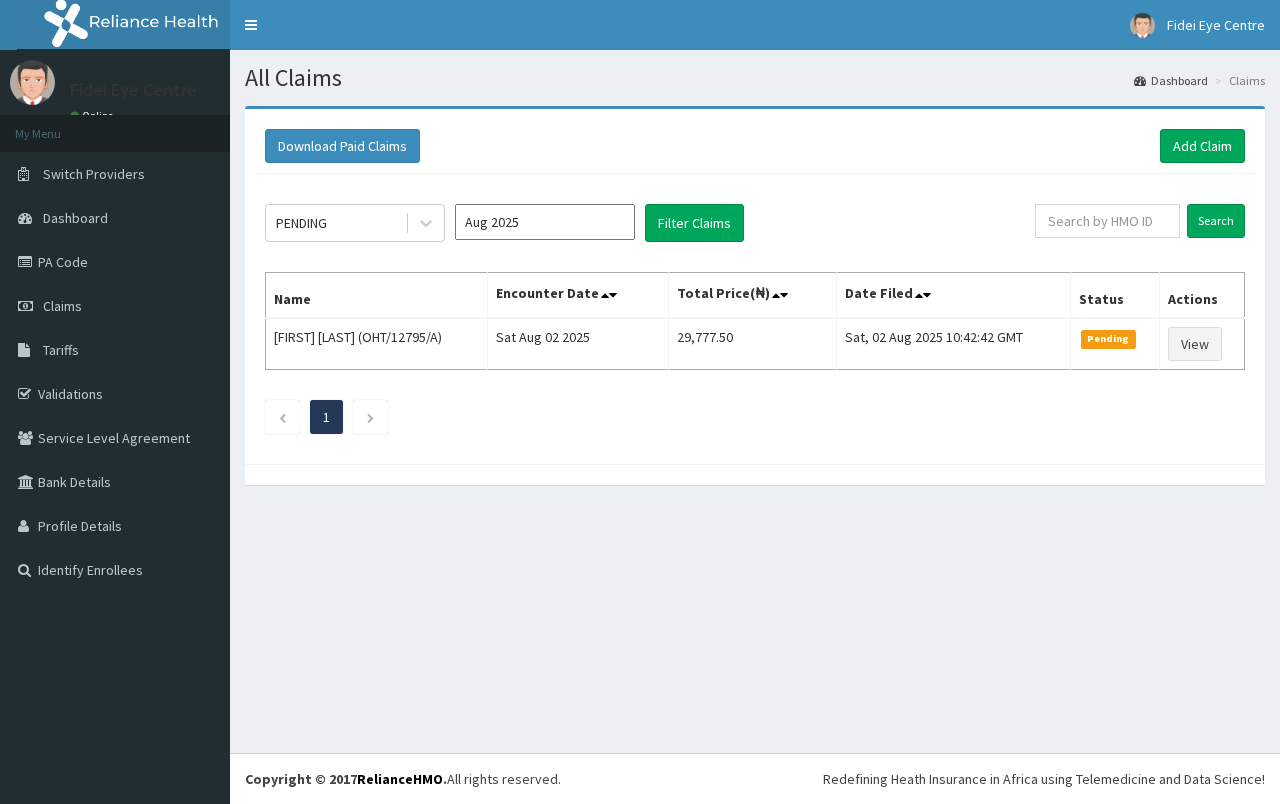 scroll, scrollTop: 0, scrollLeft: 0, axis: both 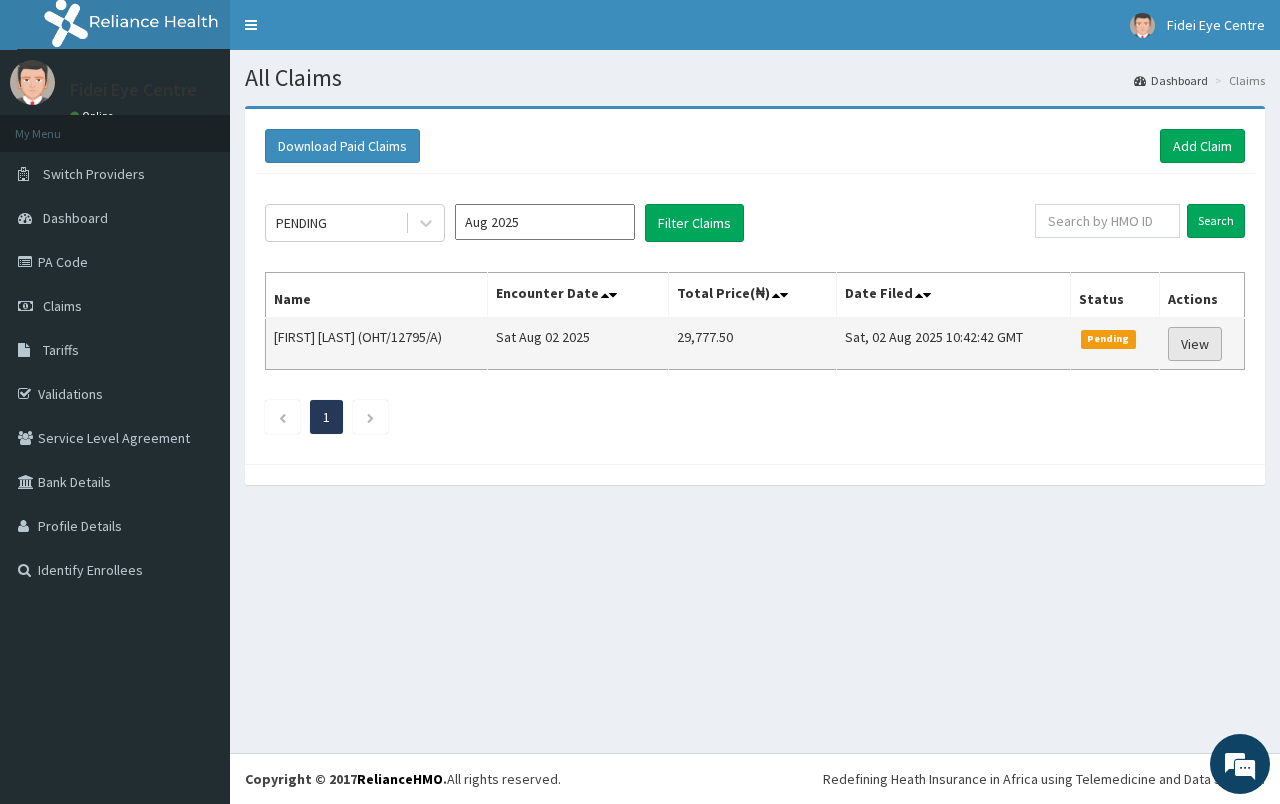 click on "View" at bounding box center [1195, 344] 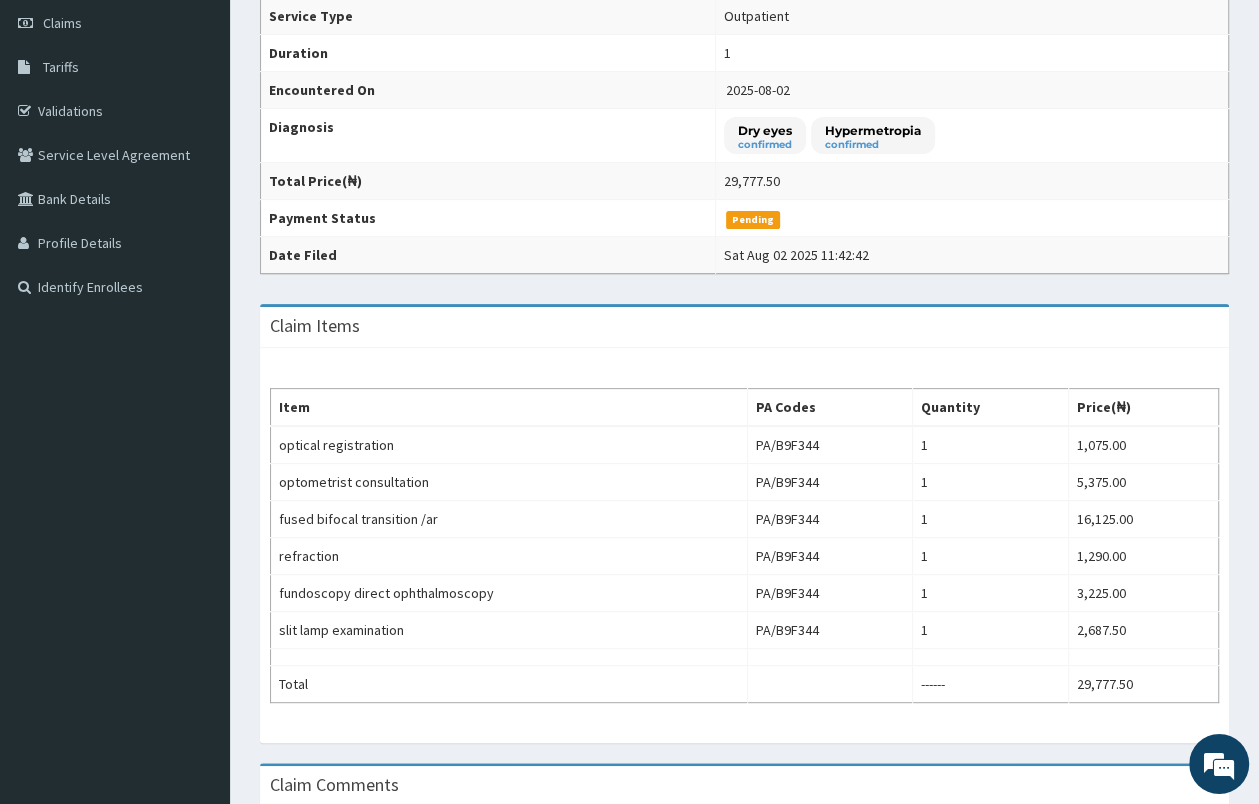 scroll, scrollTop: 315, scrollLeft: 0, axis: vertical 